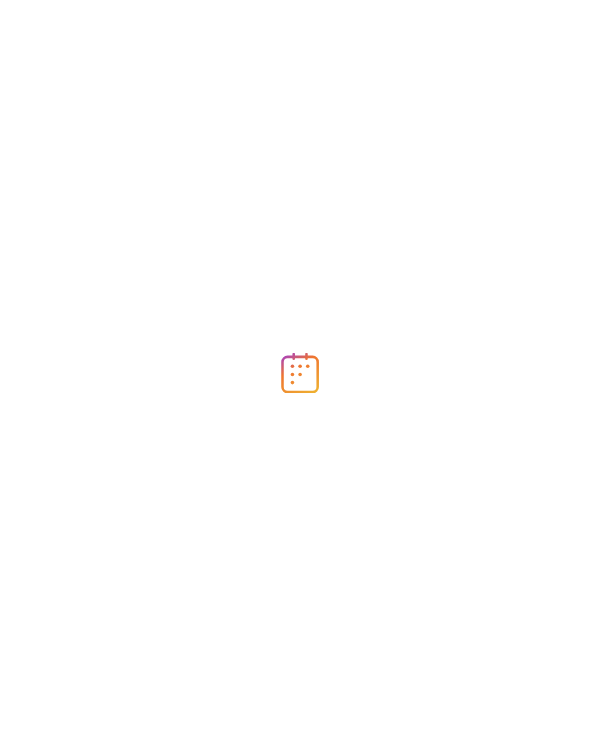 scroll, scrollTop: 0, scrollLeft: 0, axis: both 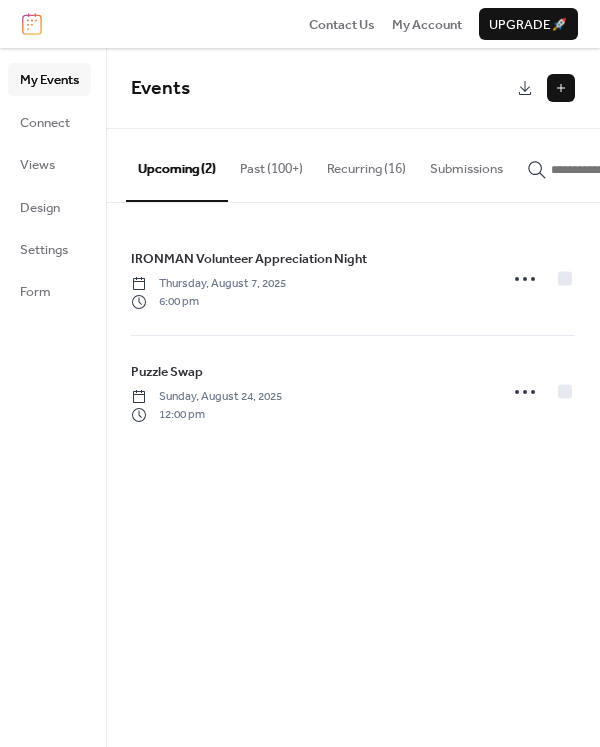 click on "Past (100+)" at bounding box center [271, 164] 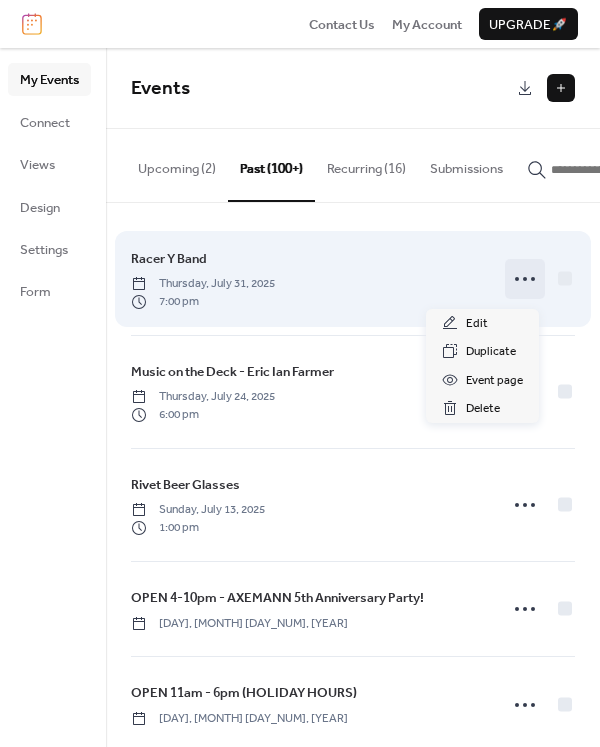 click 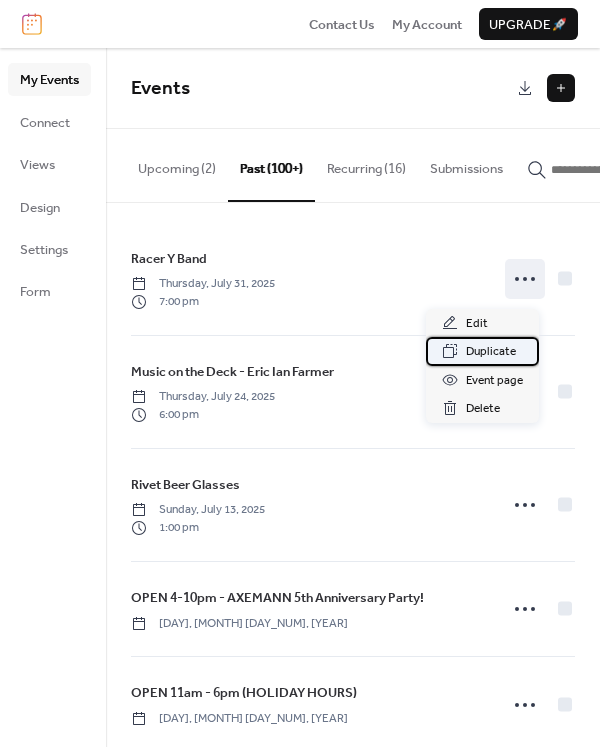 click on "Duplicate" at bounding box center (491, 352) 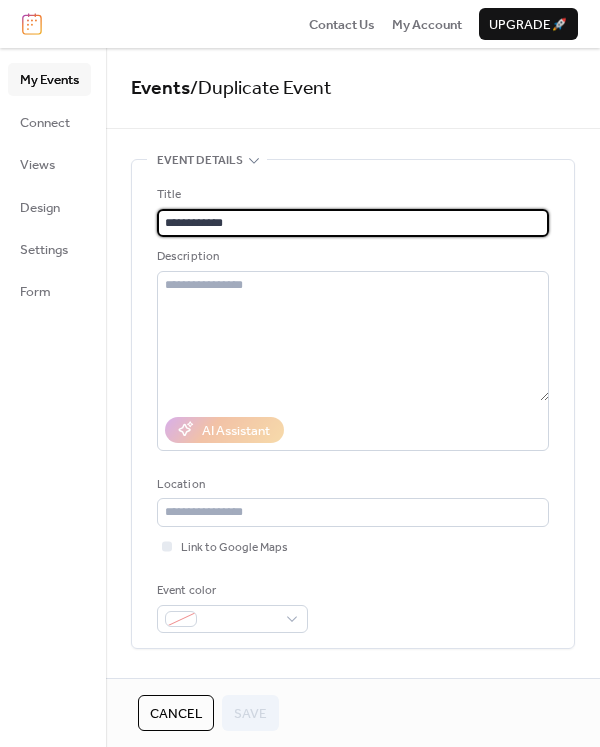 drag, startPoint x: 280, startPoint y: 220, endPoint x: 106, endPoint y: 218, distance: 174.01149 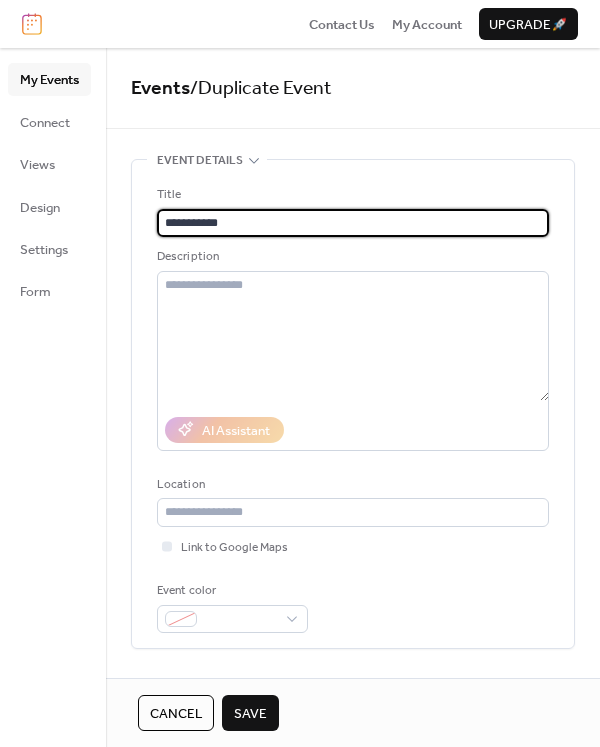 click on "**********" at bounding box center [353, 223] 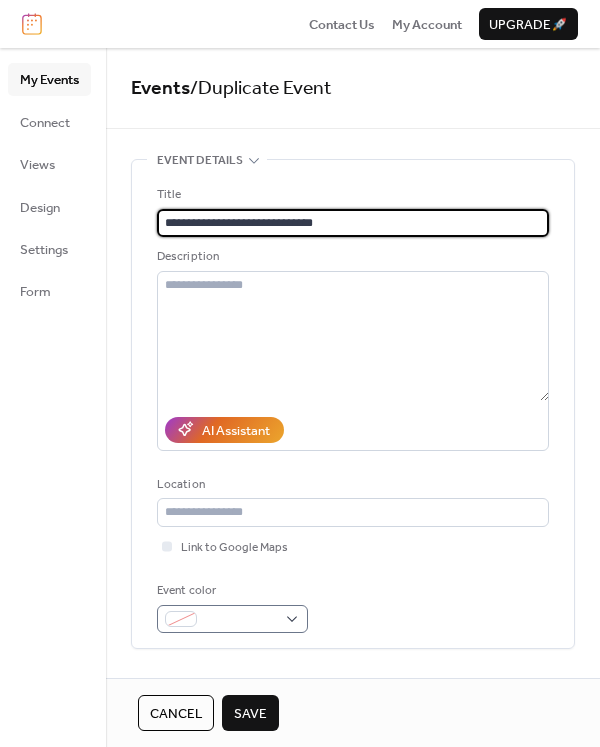 type on "**********" 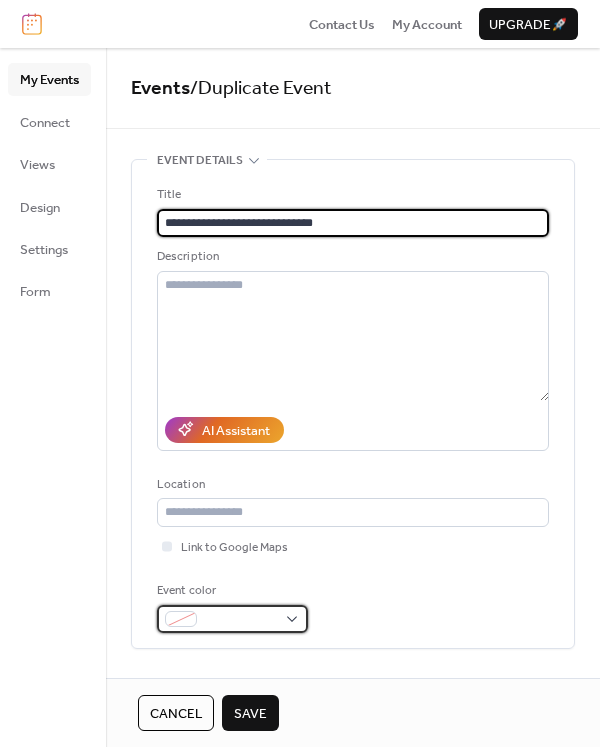 click at bounding box center [232, 619] 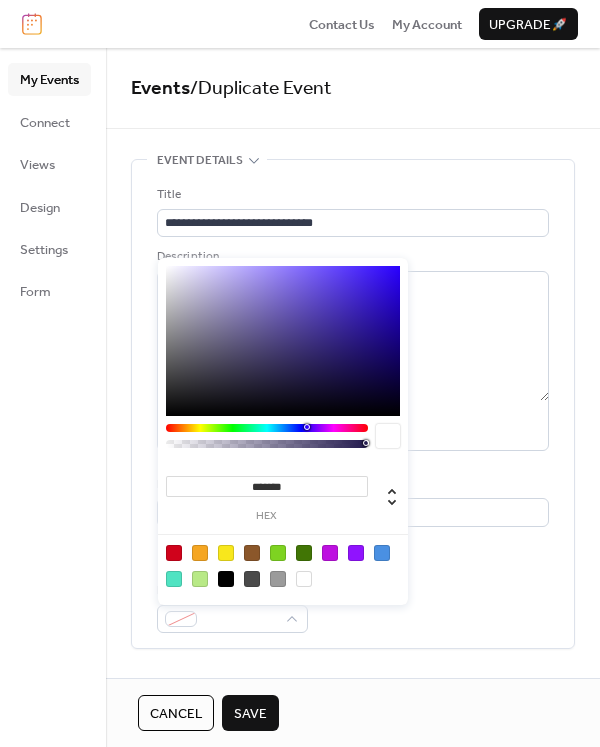 click at bounding box center (200, 553) 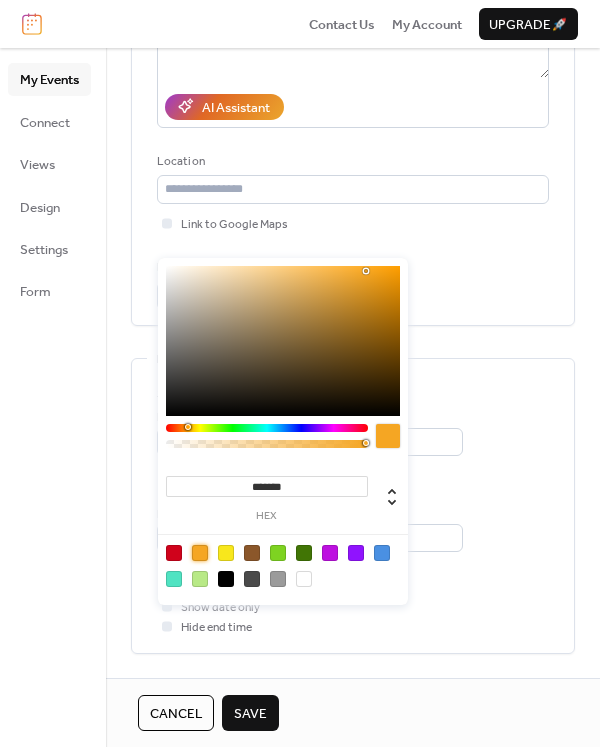 scroll, scrollTop: 328, scrollLeft: 0, axis: vertical 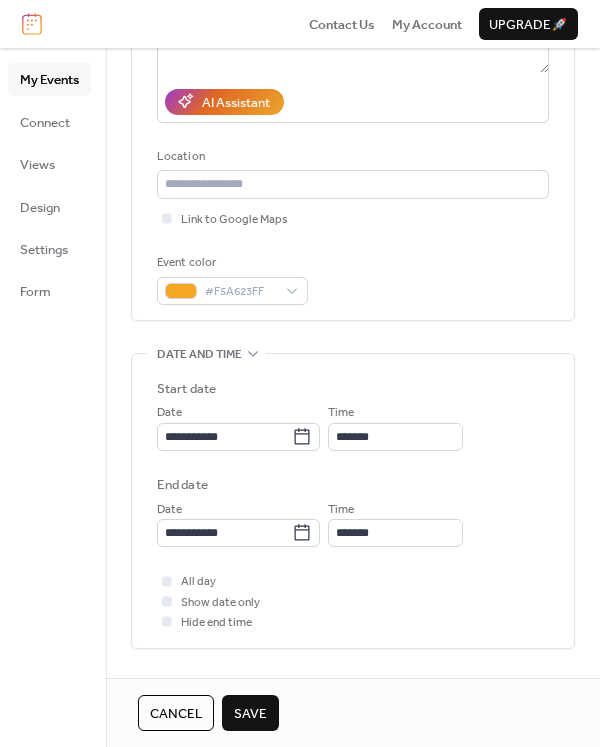 click on "**********" at bounding box center [353, 580] 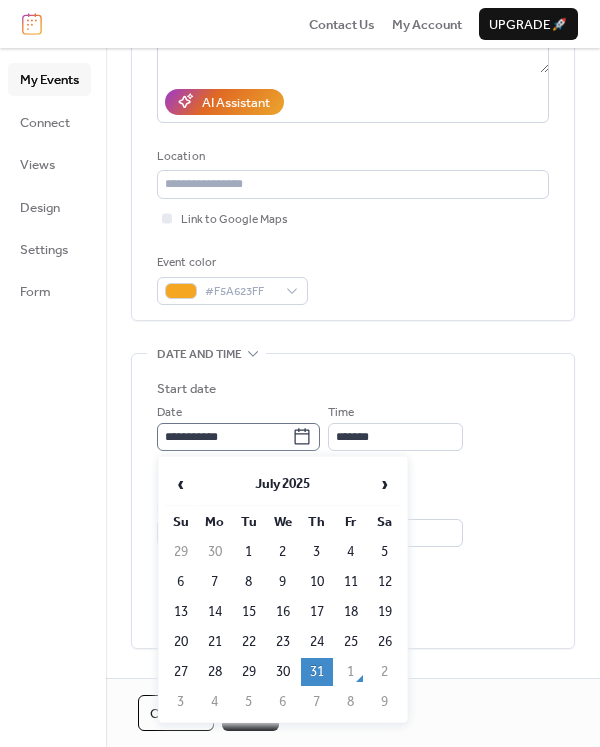 click 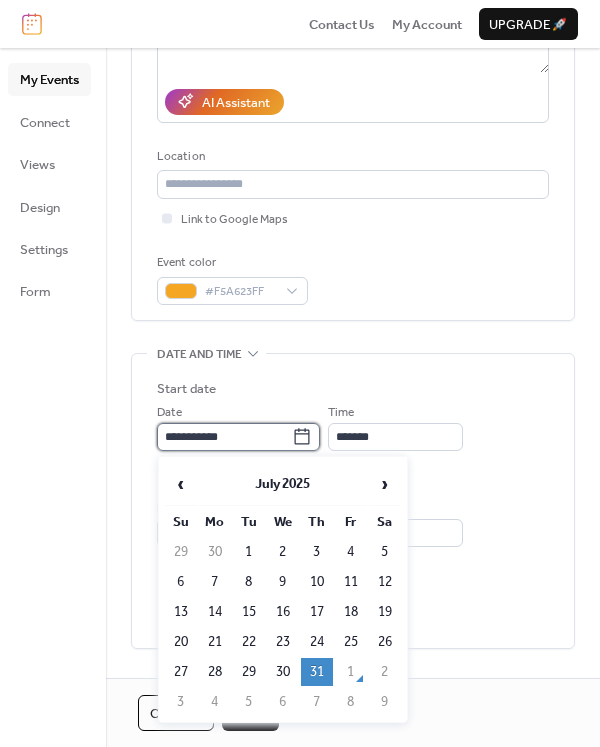 click on "**********" at bounding box center [224, 437] 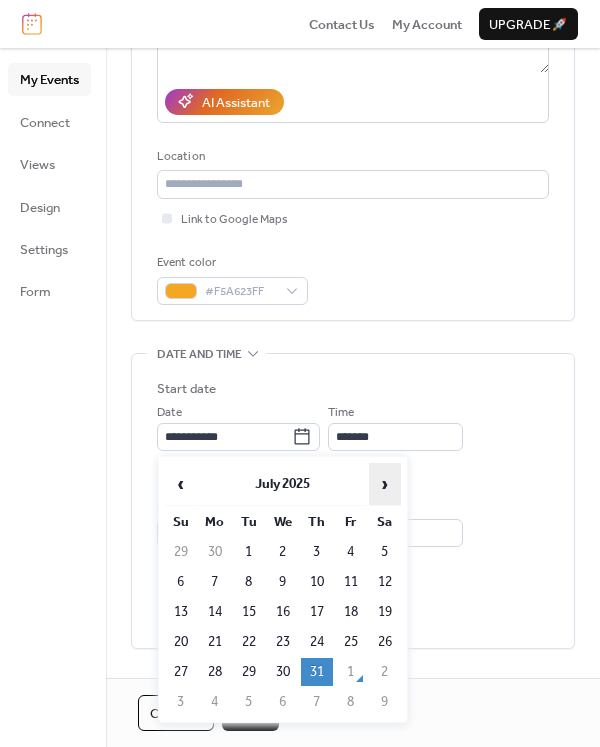 click on "›" at bounding box center [385, 484] 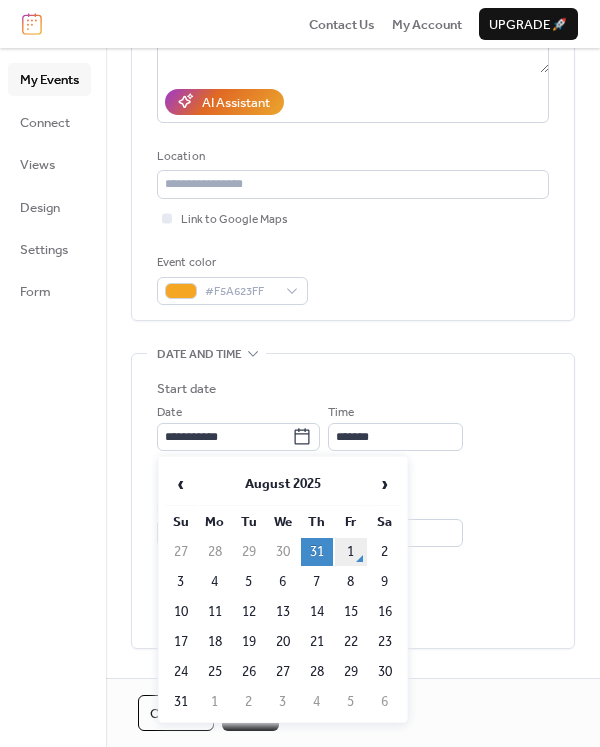 click on "1" at bounding box center (351, 552) 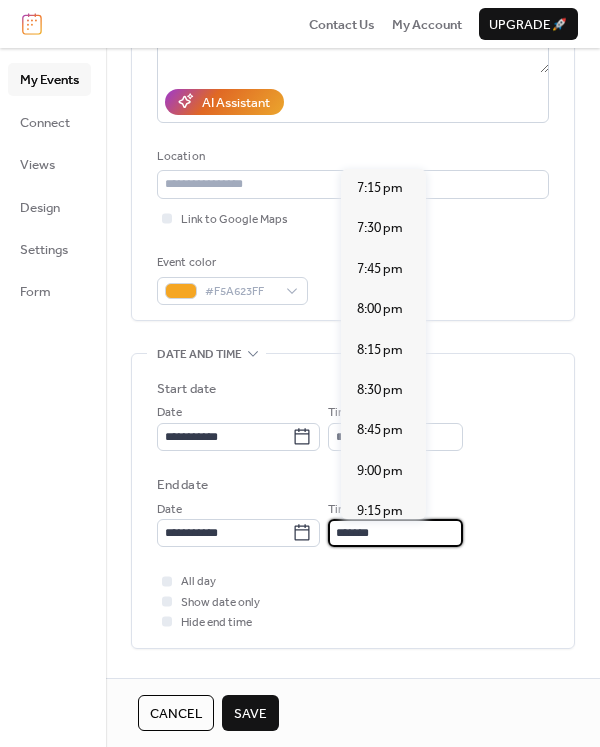 click on "*******" at bounding box center [395, 533] 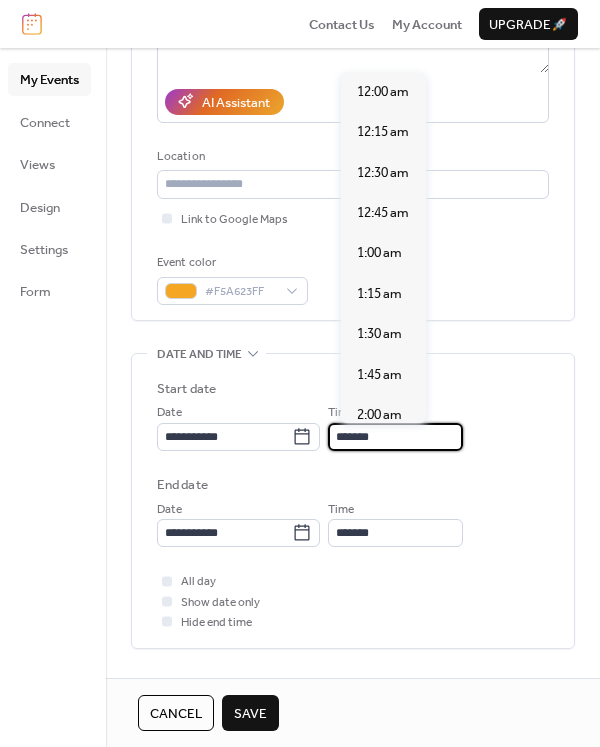 scroll, scrollTop: 3071, scrollLeft: 0, axis: vertical 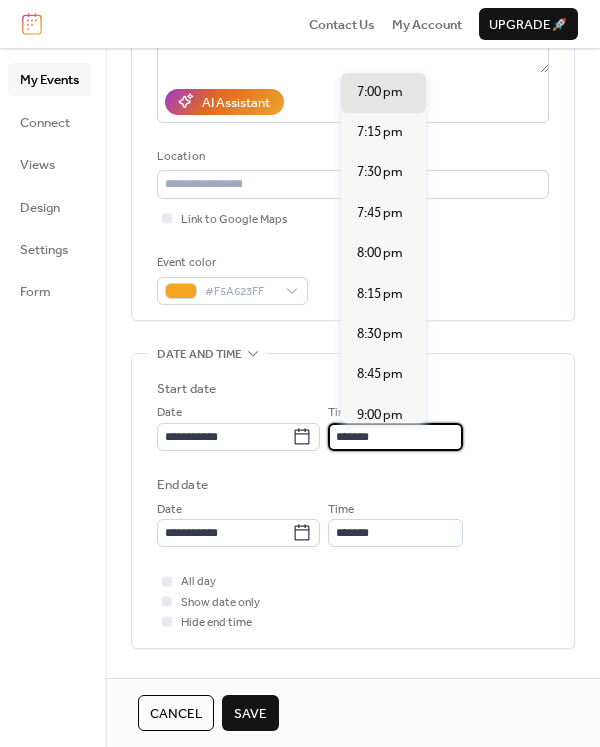 click on "*******" at bounding box center (395, 437) 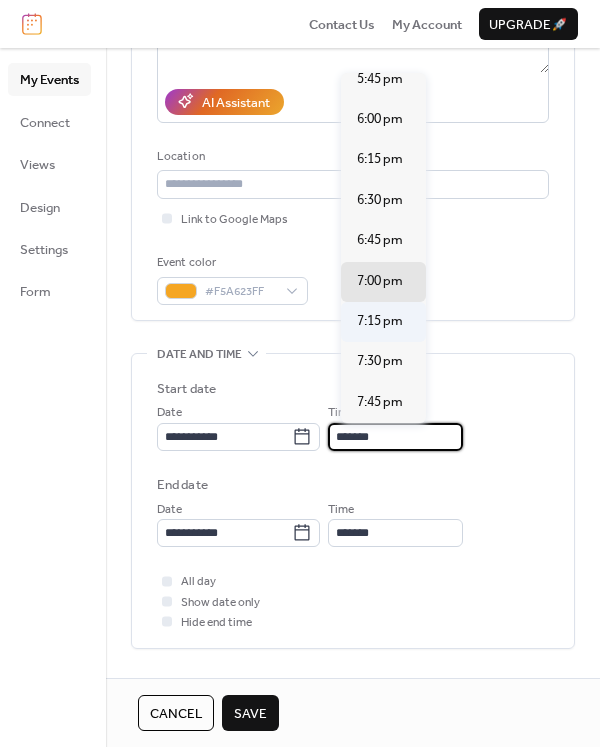 scroll, scrollTop: 2838, scrollLeft: 0, axis: vertical 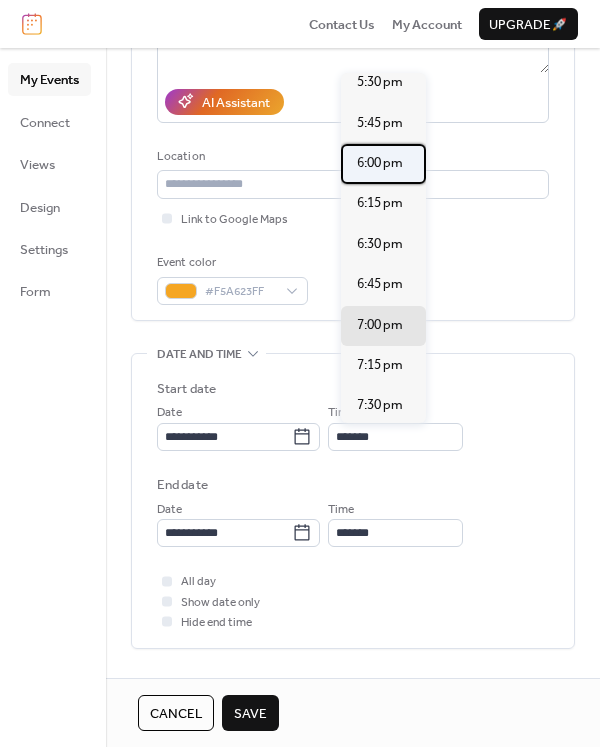 click on "6:00 pm" at bounding box center (380, 163) 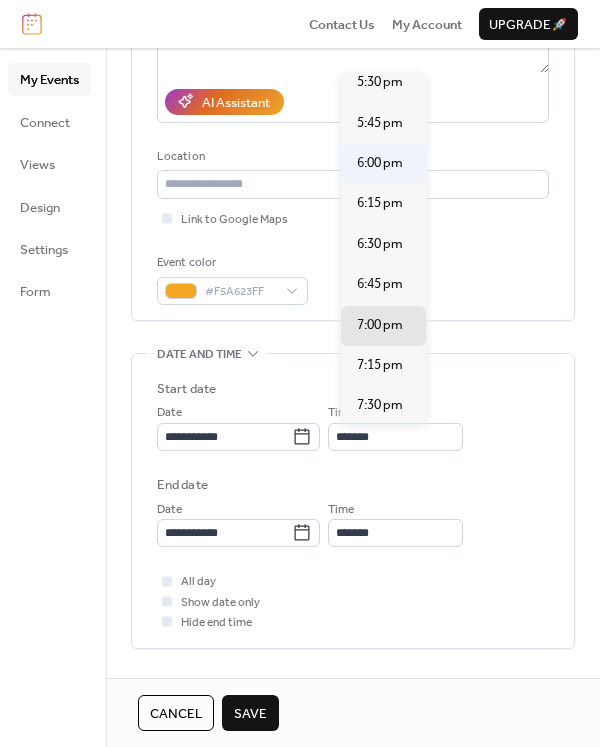 type on "*******" 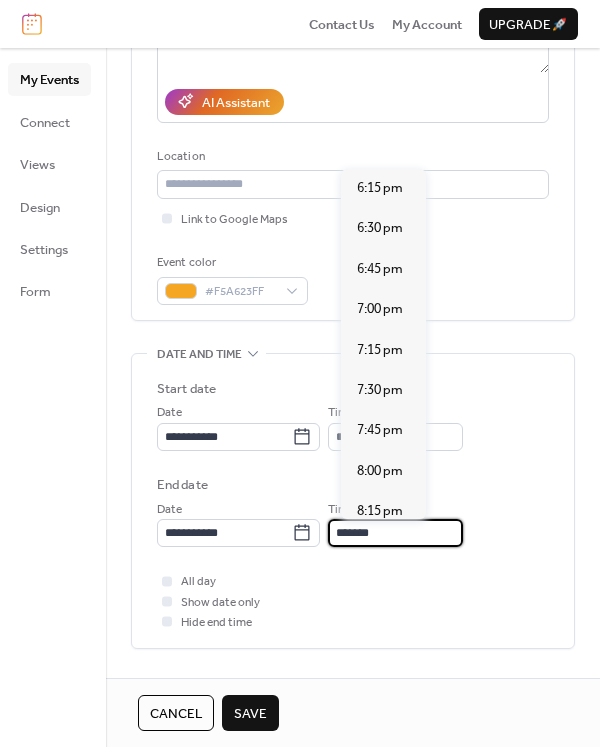 click on "*******" at bounding box center (395, 533) 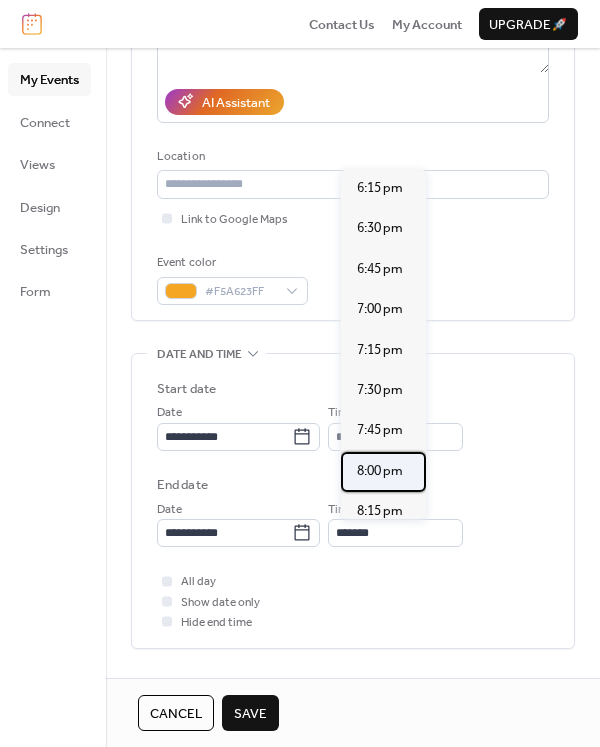 click on "8:00 pm" at bounding box center (380, 471) 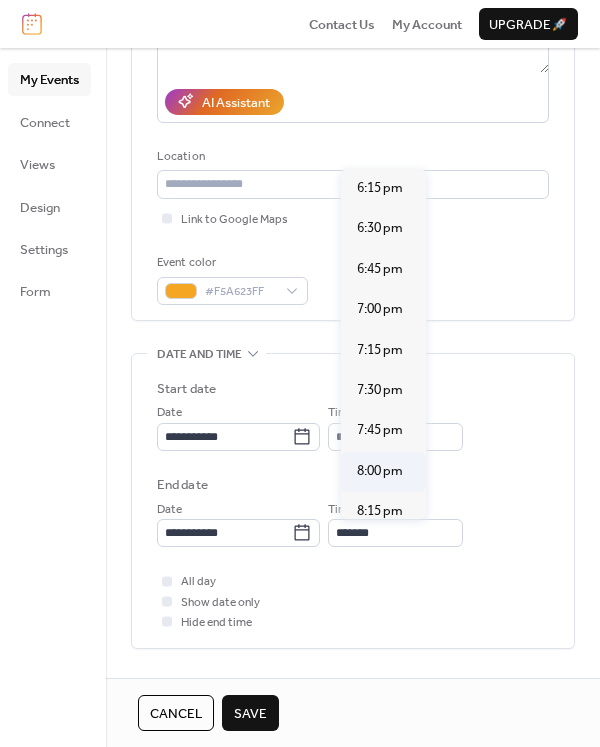 type on "*******" 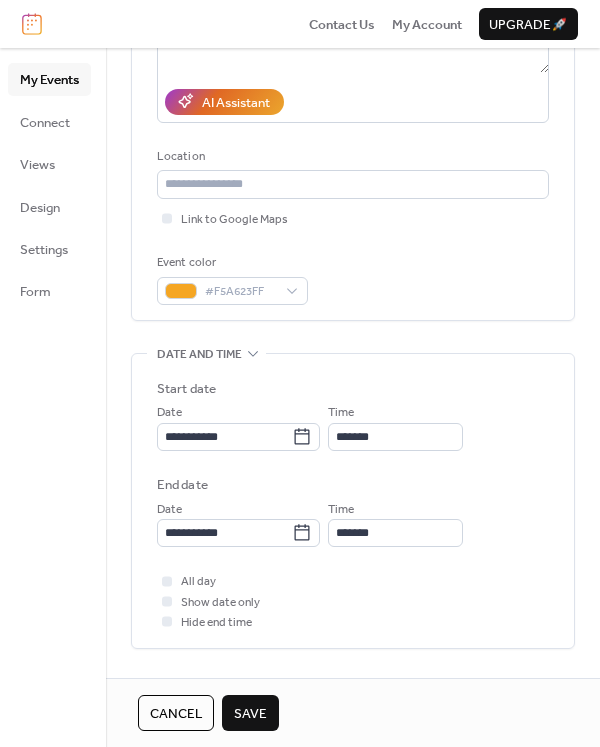 scroll, scrollTop: 794, scrollLeft: 0, axis: vertical 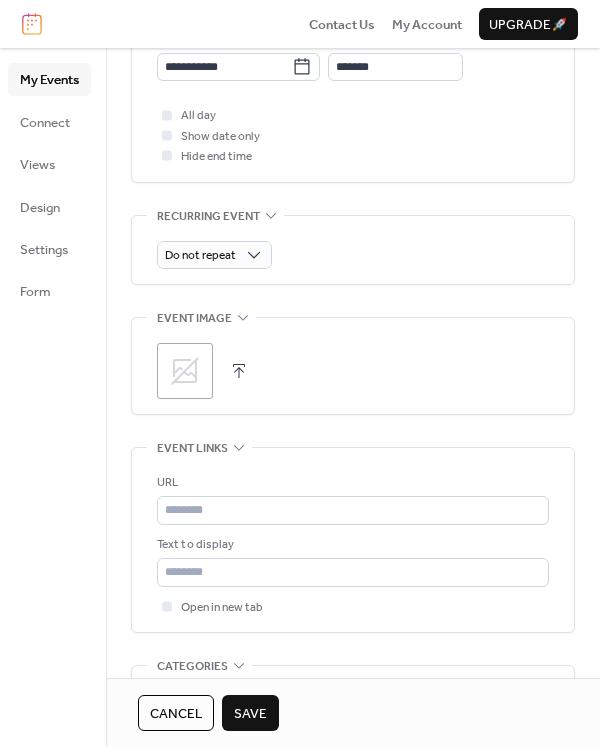 click at bounding box center (239, 371) 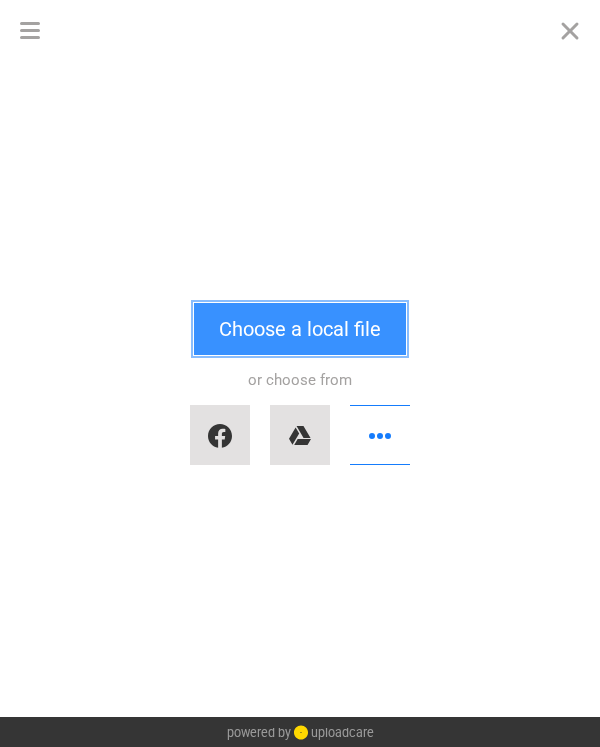 click on "Choose a local file" at bounding box center (300, 329) 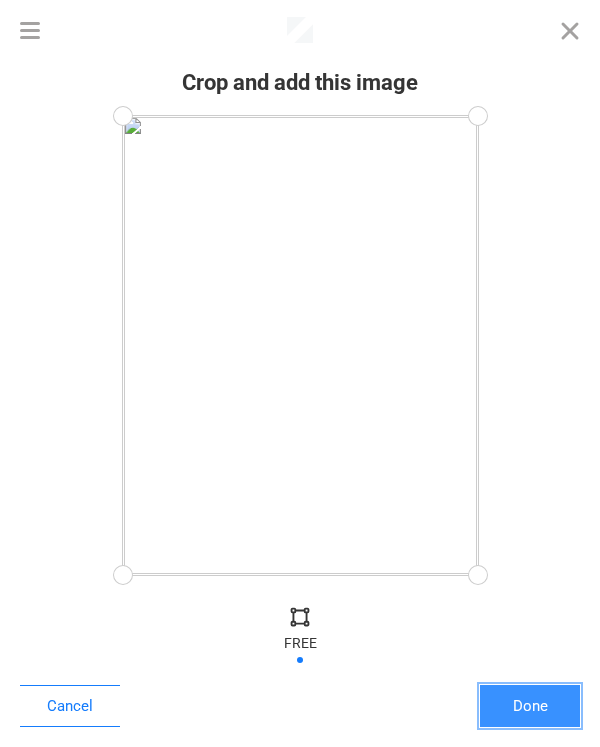 click on "Done" at bounding box center [530, 706] 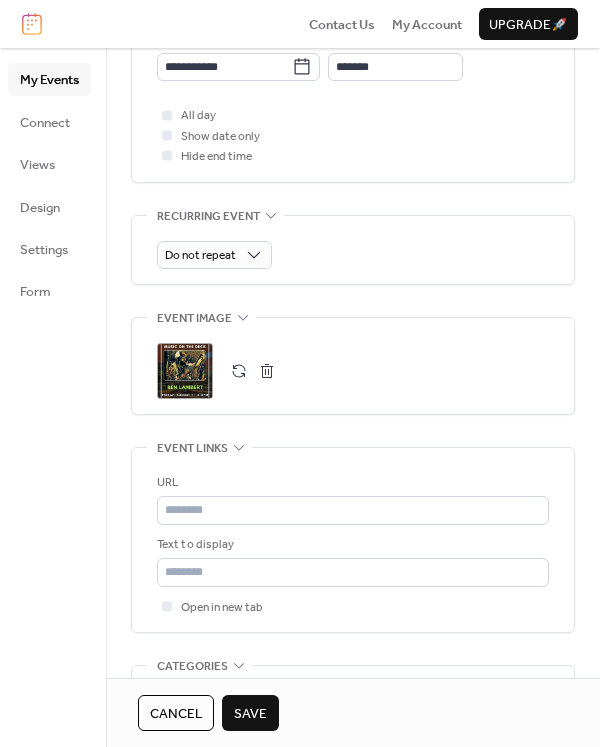 click on "Save" at bounding box center (250, 714) 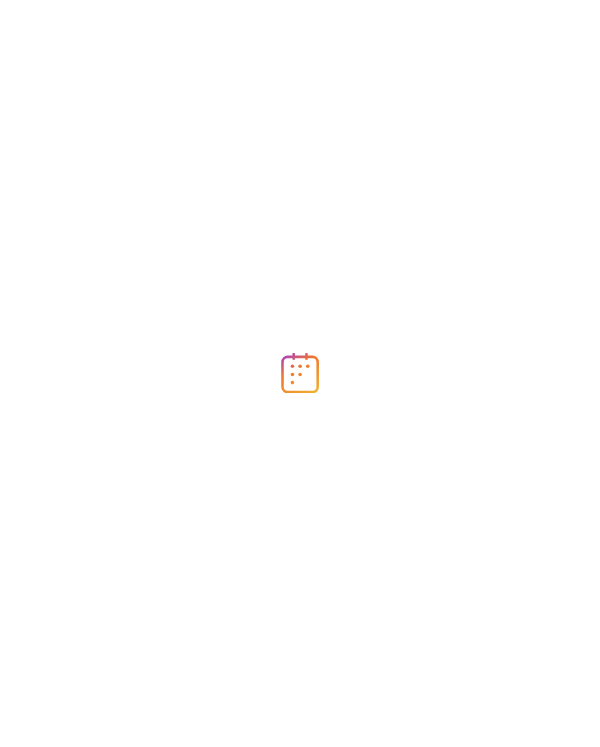 scroll, scrollTop: 0, scrollLeft: 0, axis: both 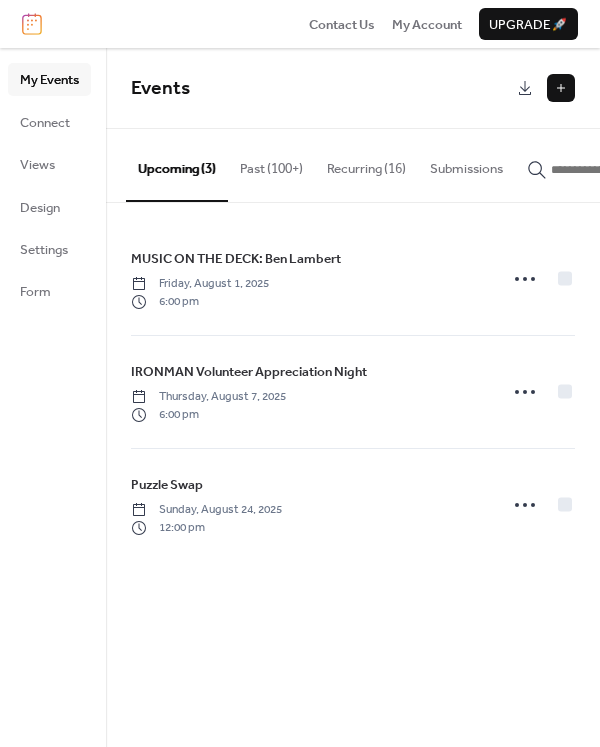 click on "Past (100+)" at bounding box center [271, 164] 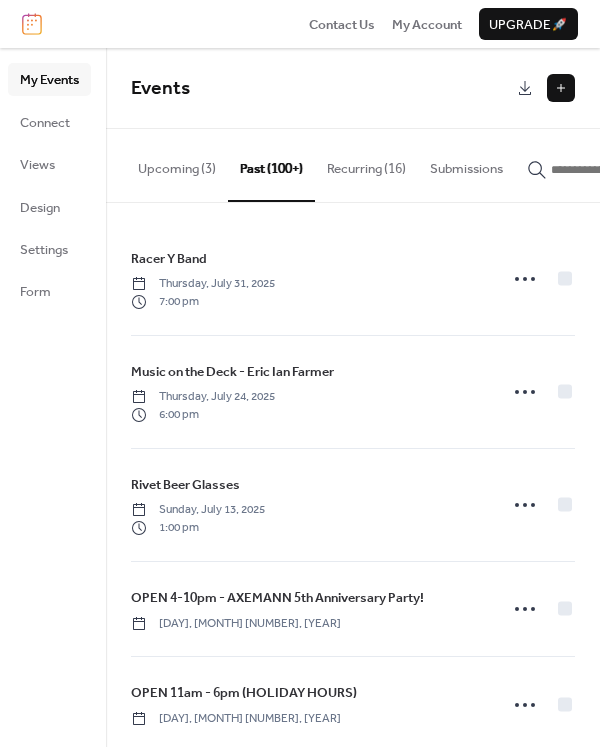 click on "Recurring (16)" at bounding box center (366, 164) 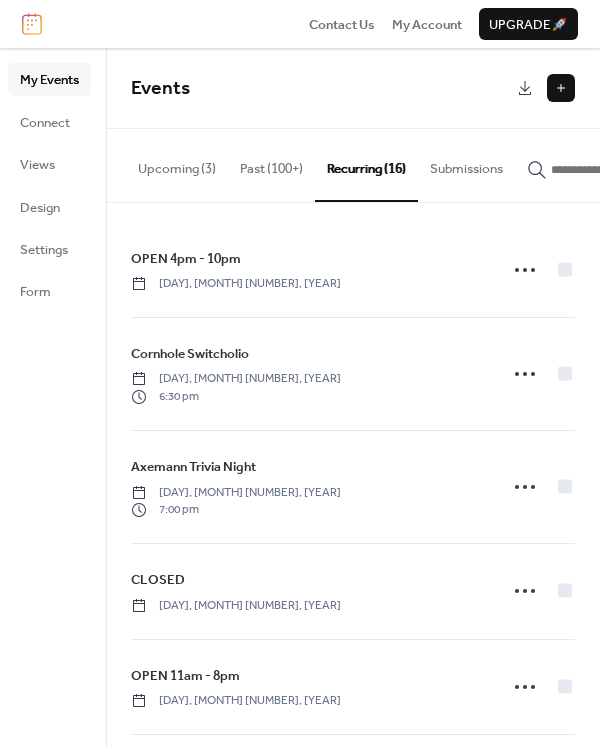 click on "Upcoming (3)" at bounding box center [177, 164] 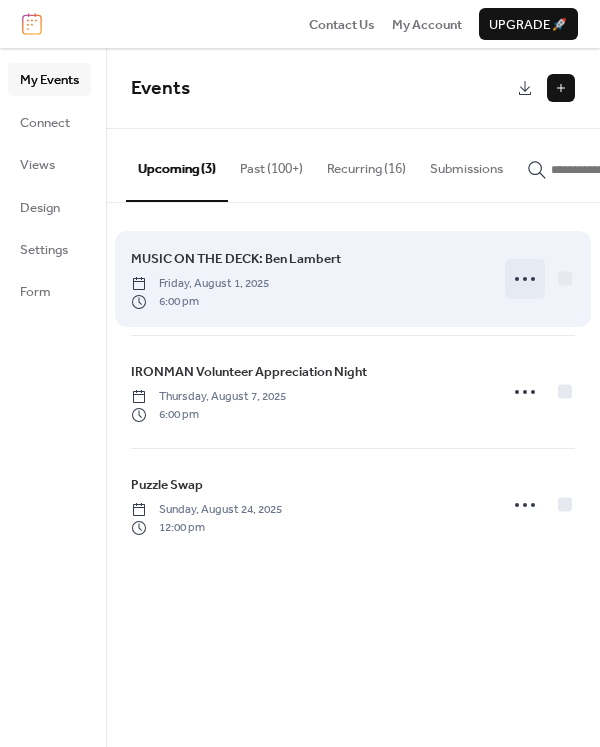click 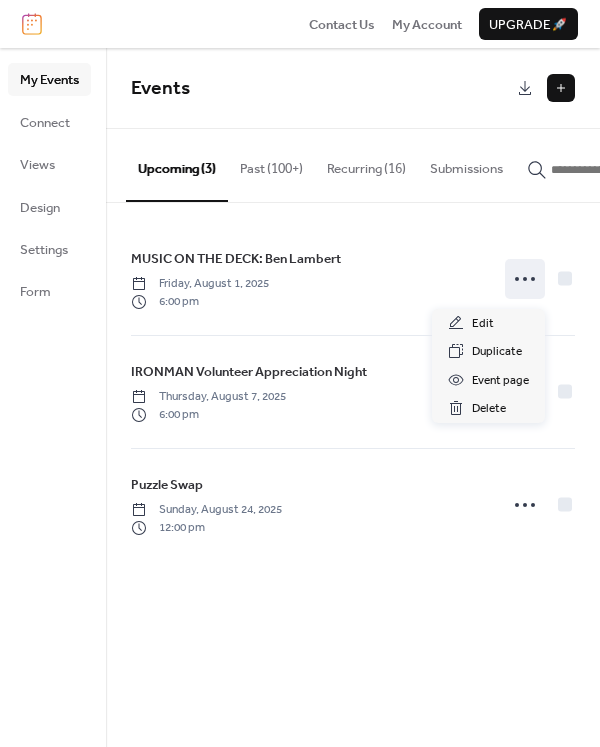 click on "Past (100+)" at bounding box center (271, 164) 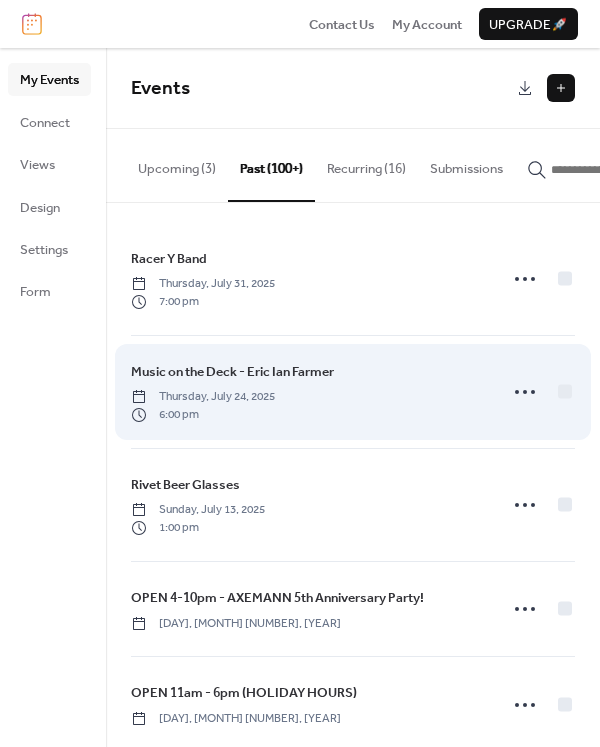 click on "Music on the Deck - Eric Ian Farmer" at bounding box center [232, 372] 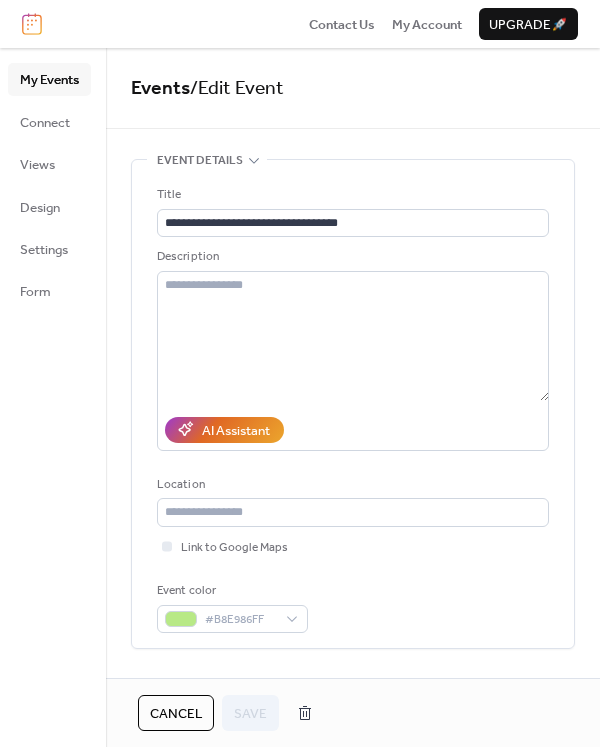 click on "My Events" at bounding box center [49, 80] 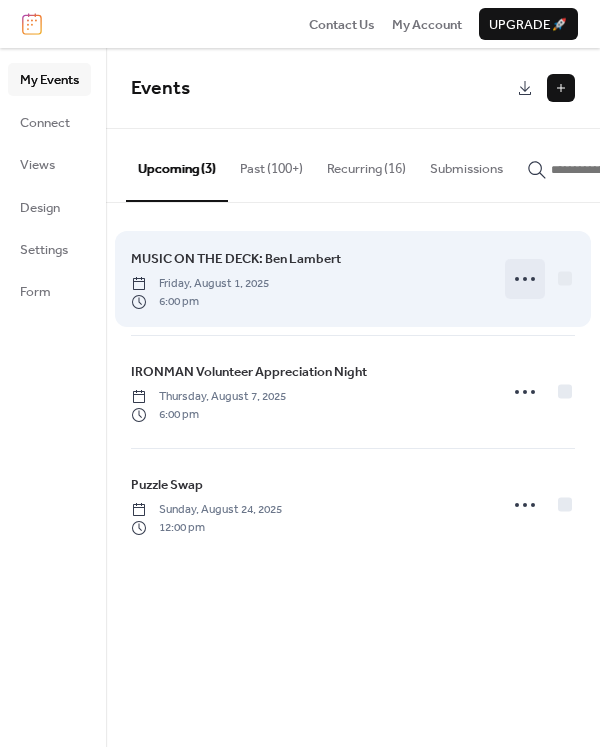 click 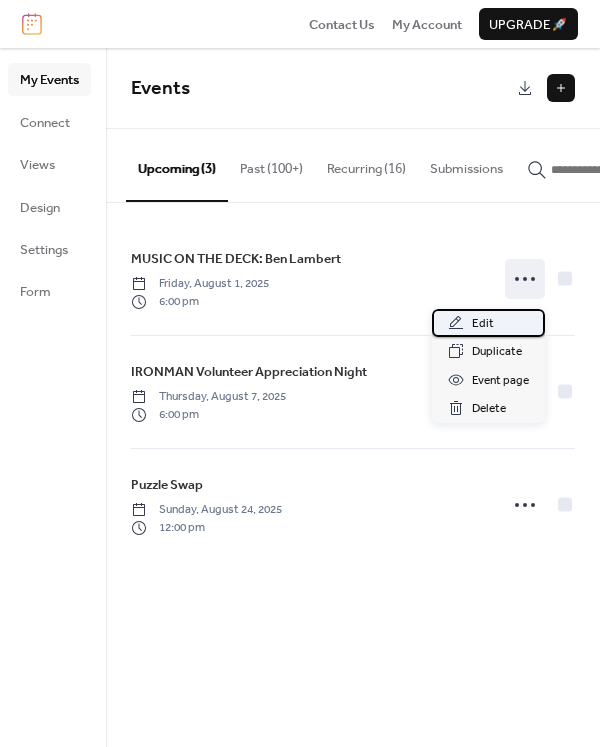 click on "Edit" at bounding box center [483, 324] 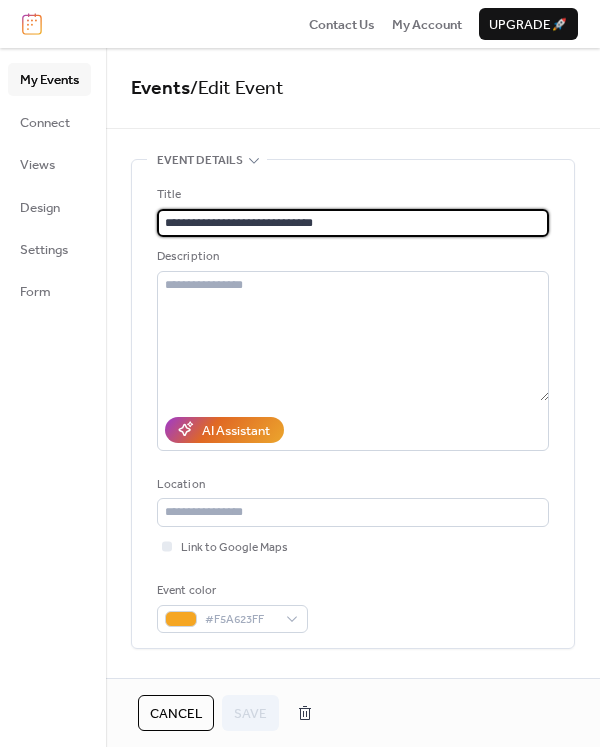 drag, startPoint x: 283, startPoint y: 224, endPoint x: 118, endPoint y: 216, distance: 165.19383 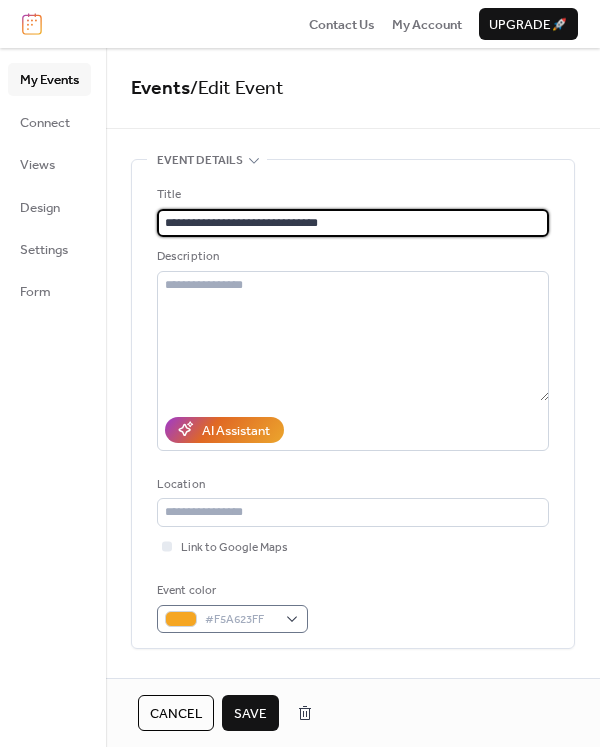 type on "**********" 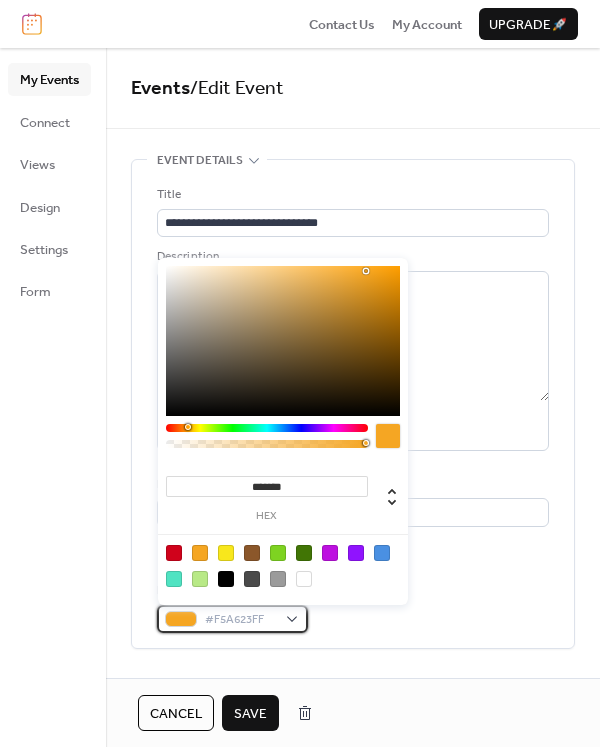 click on "#F5A623FF" at bounding box center (232, 619) 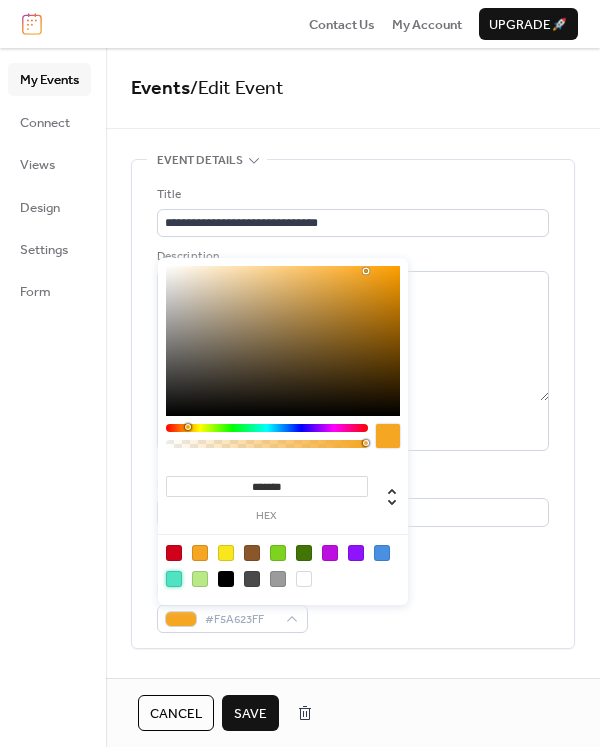 click at bounding box center (174, 579) 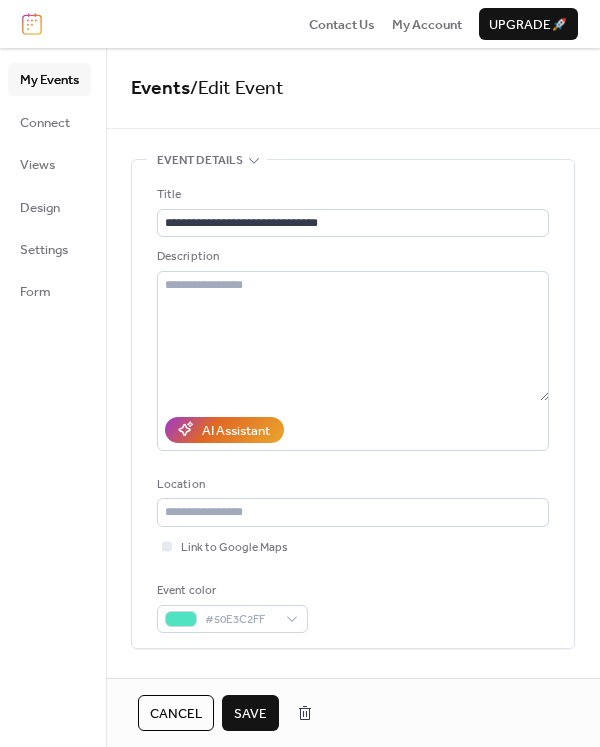 click on "Save" at bounding box center (250, 714) 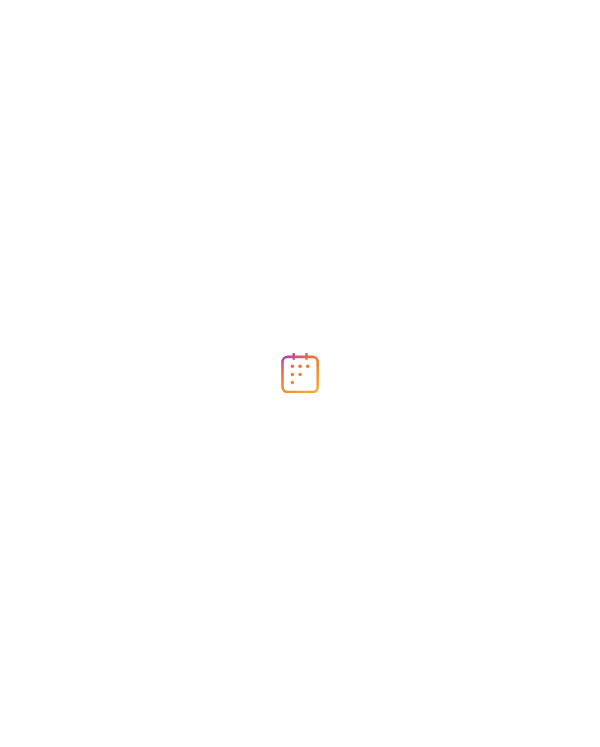 scroll, scrollTop: 0, scrollLeft: 0, axis: both 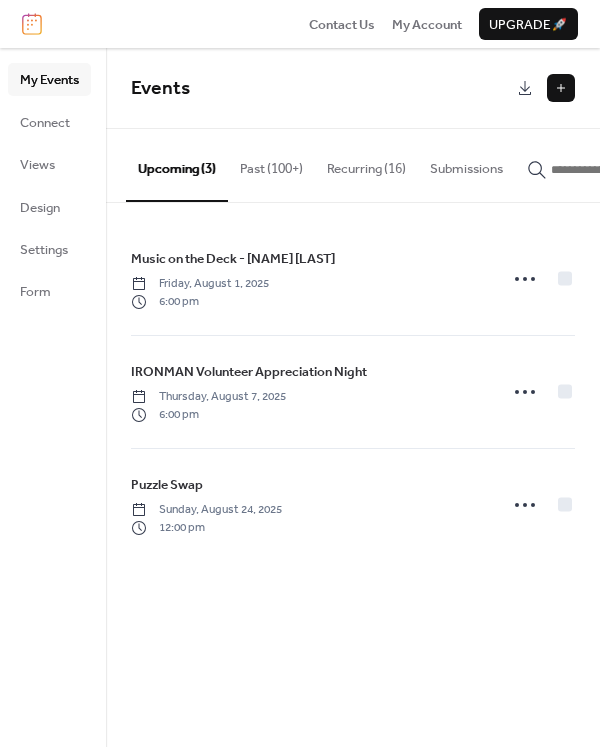 click at bounding box center (561, 88) 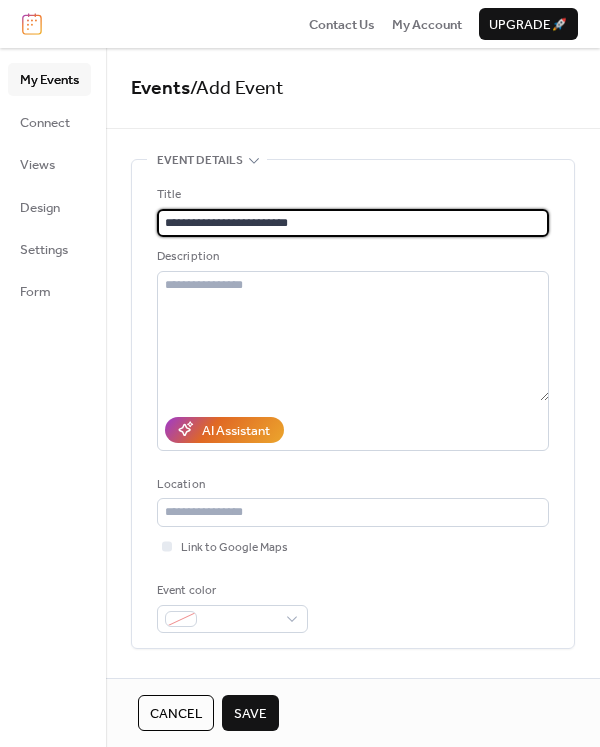 scroll, scrollTop: 233, scrollLeft: 0, axis: vertical 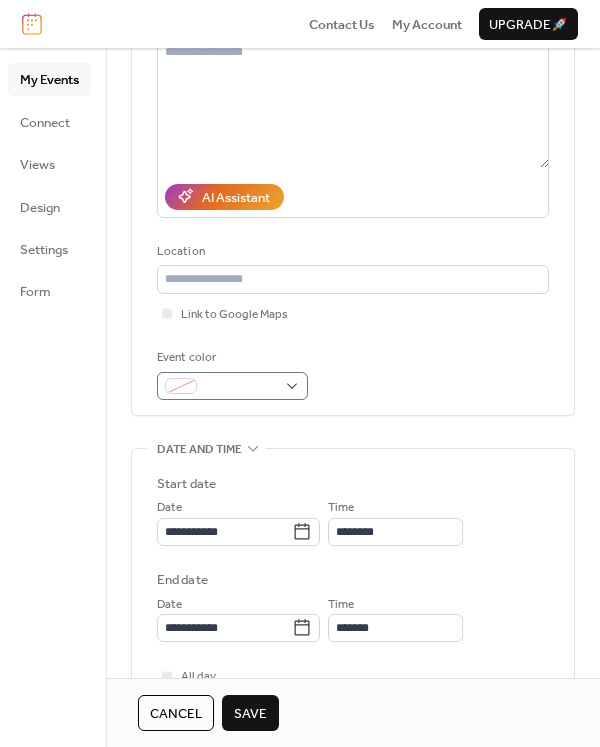 type on "**********" 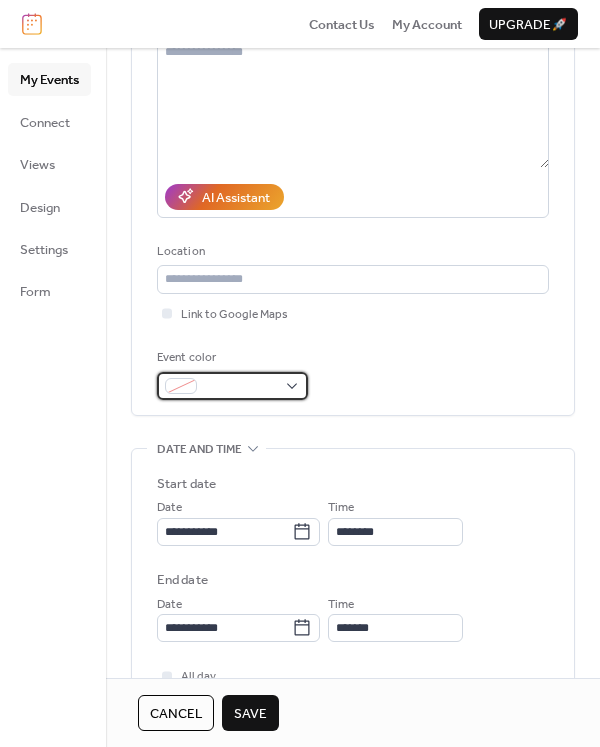 click at bounding box center (232, 386) 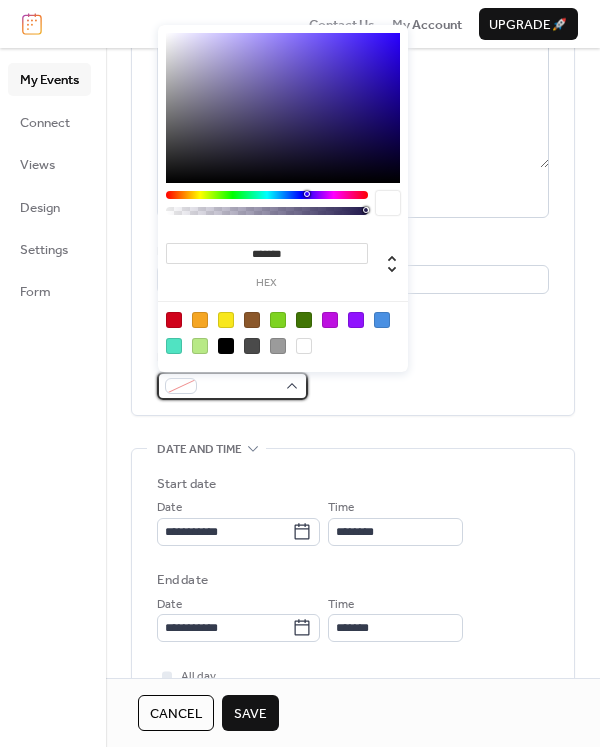 click at bounding box center [232, 386] 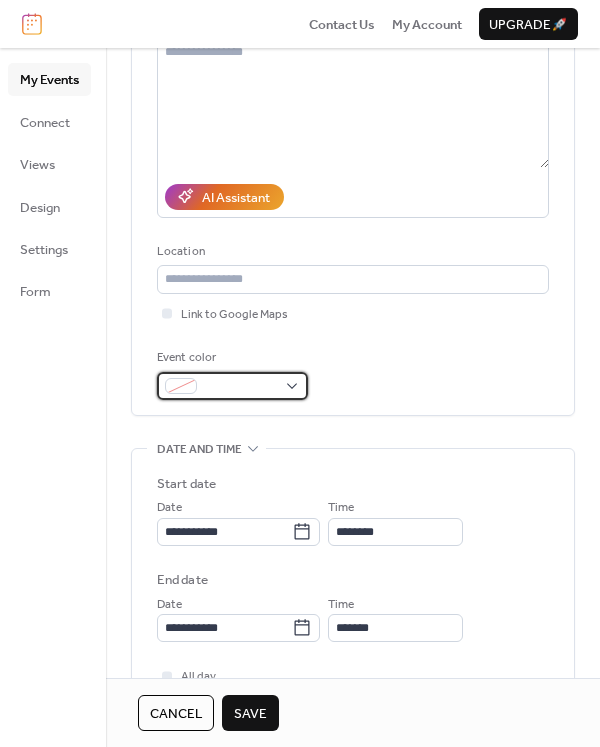 click at bounding box center [232, 386] 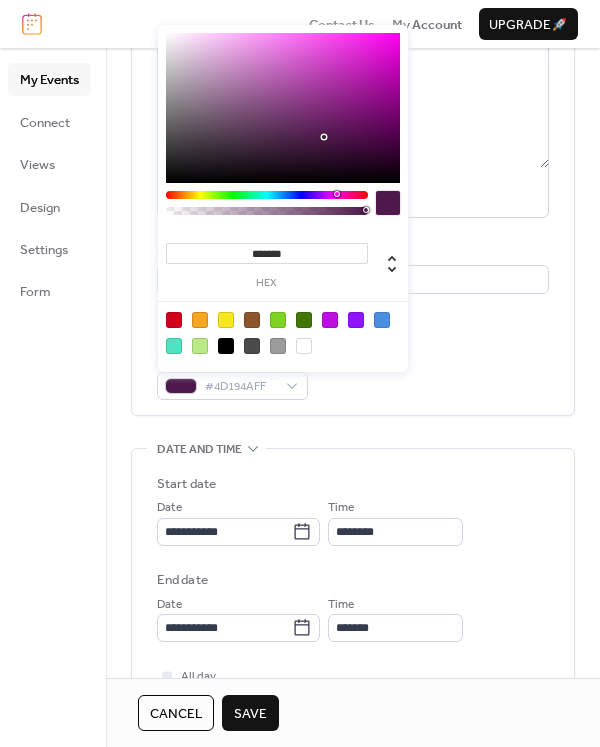 click at bounding box center (267, 195) 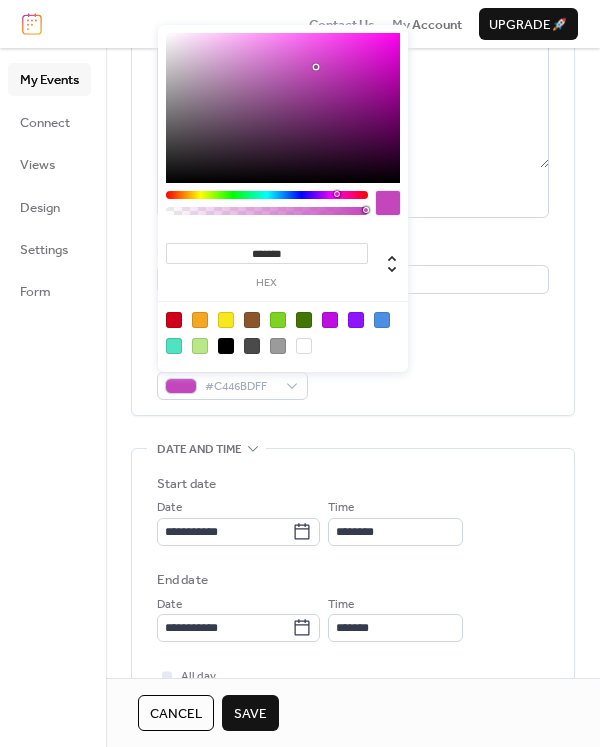 click at bounding box center [283, 108] 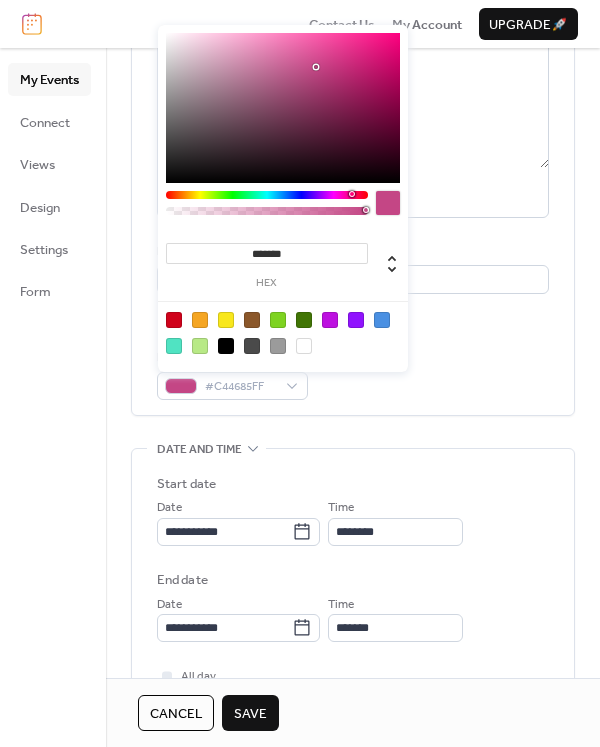click at bounding box center (267, 195) 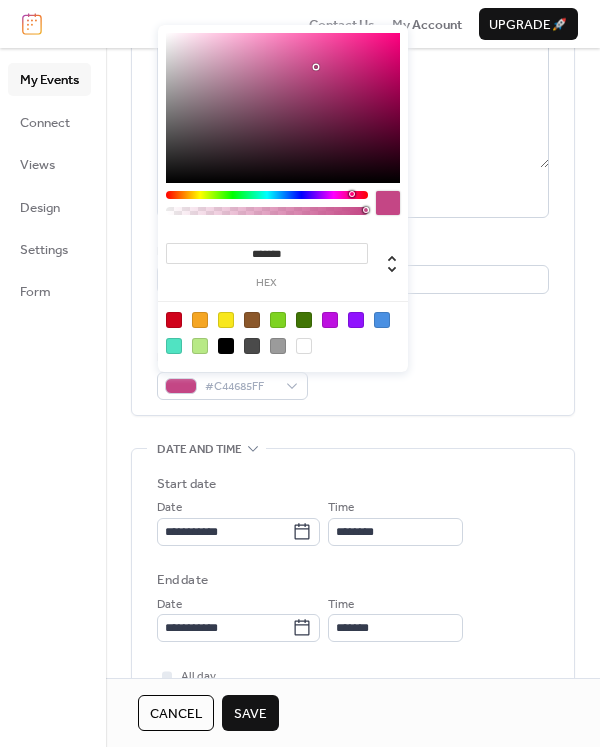 type on "*******" 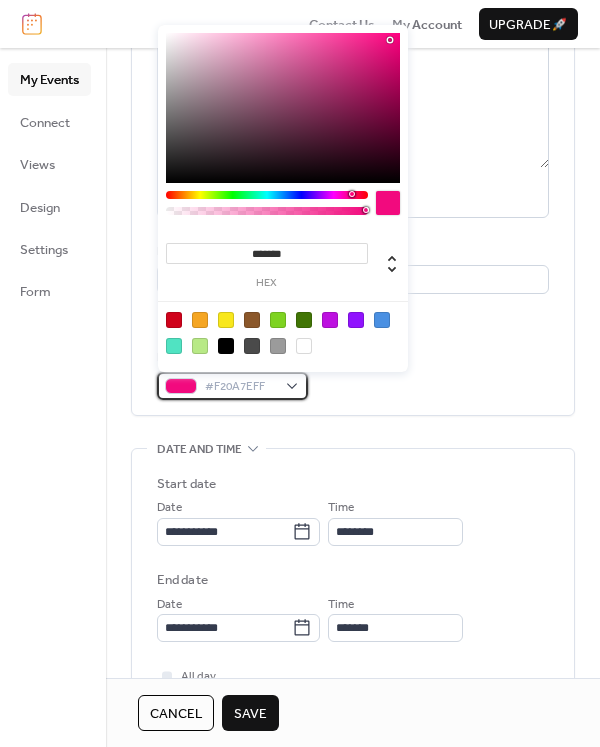 click on "#F20A7EFF" at bounding box center [240, 387] 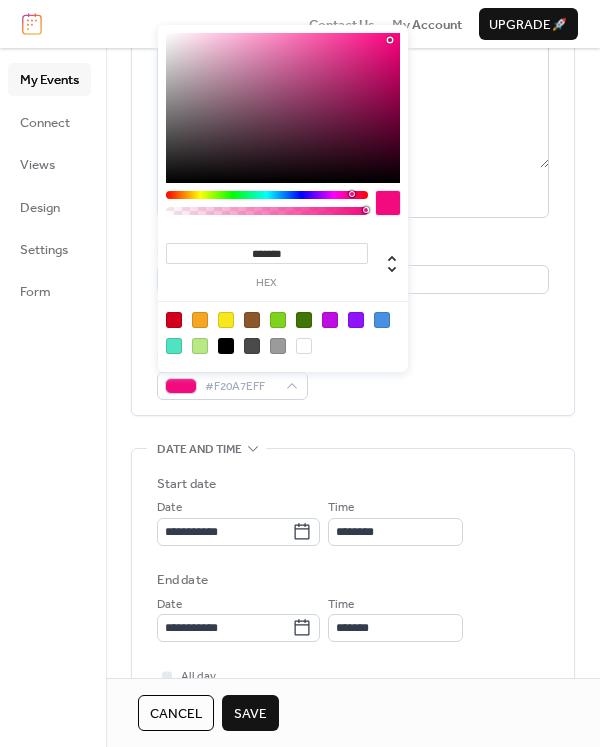 click on "**********" at bounding box center (353, 675) 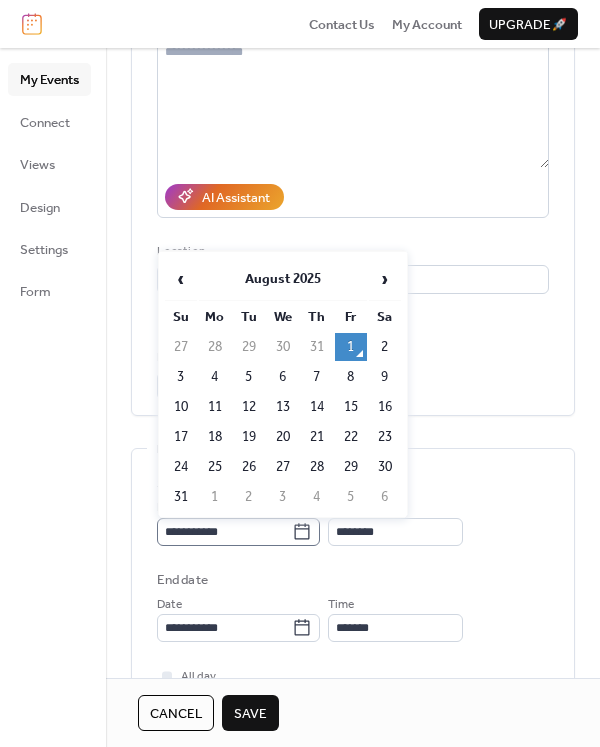click 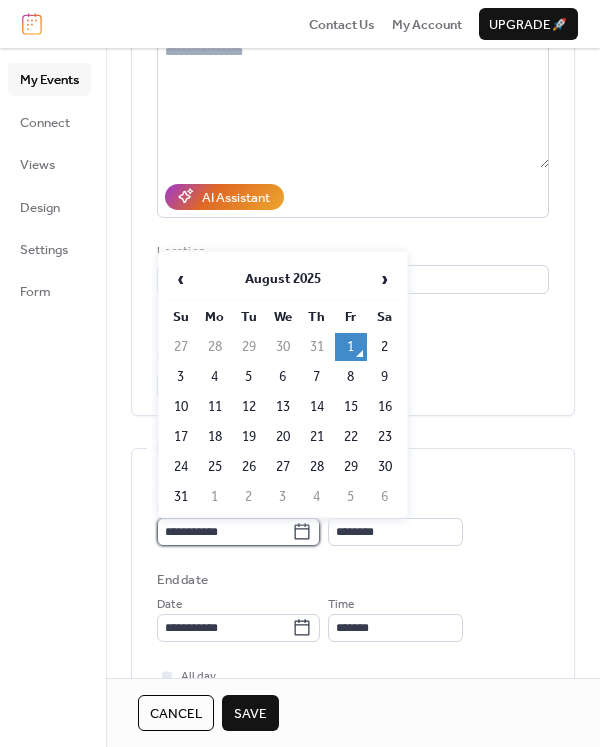 click on "**********" at bounding box center (224, 532) 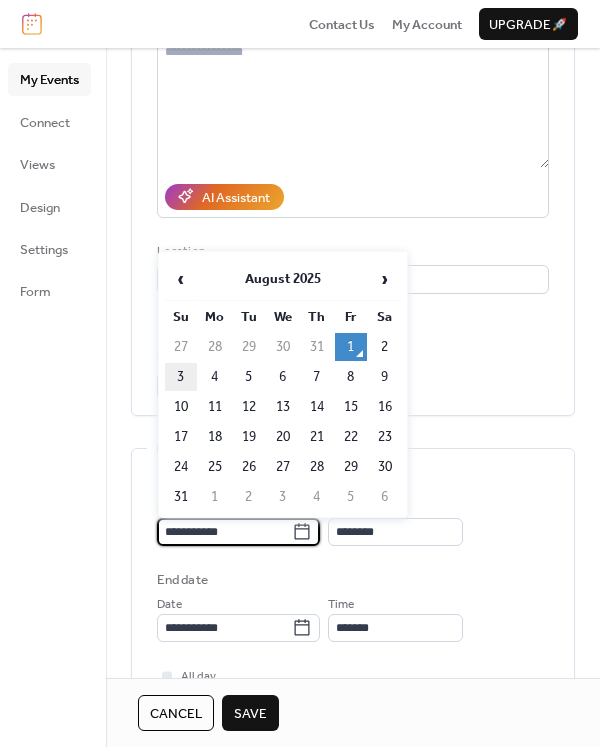click on "3" at bounding box center (181, 377) 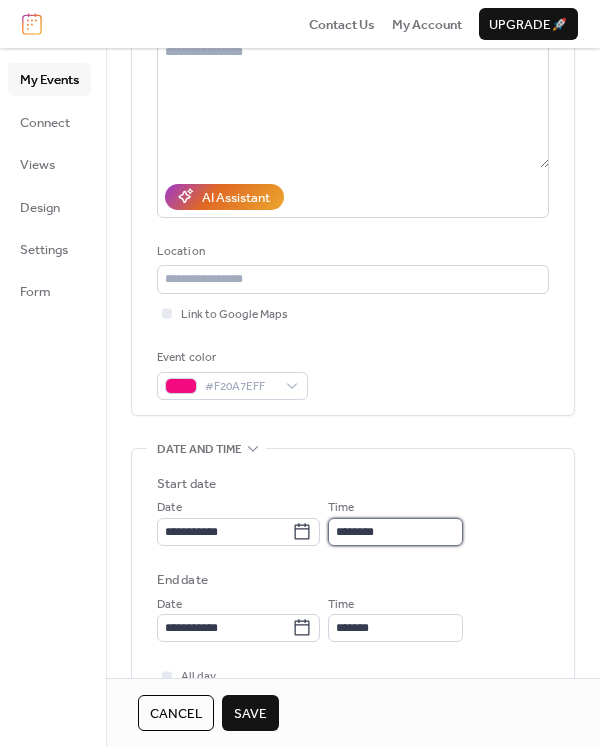 click on "********" at bounding box center [395, 532] 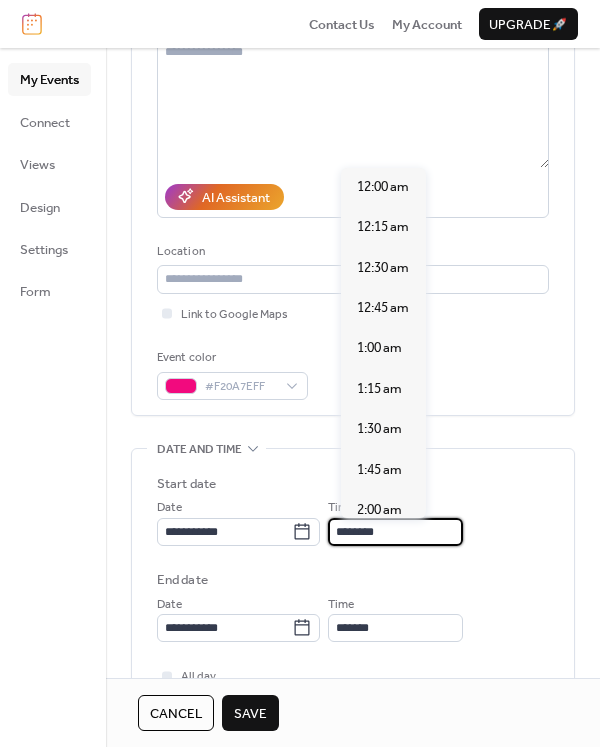scroll, scrollTop: 1940, scrollLeft: 0, axis: vertical 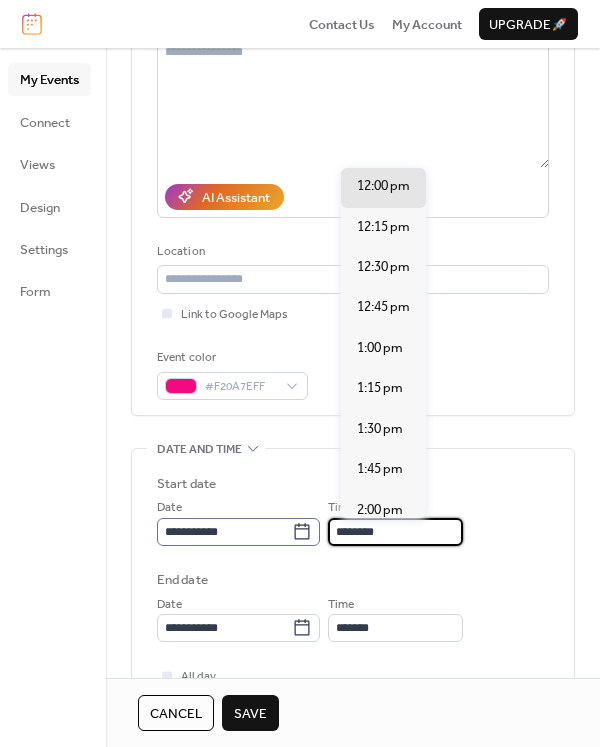 drag, startPoint x: 379, startPoint y: 527, endPoint x: 311, endPoint y: 530, distance: 68.06615 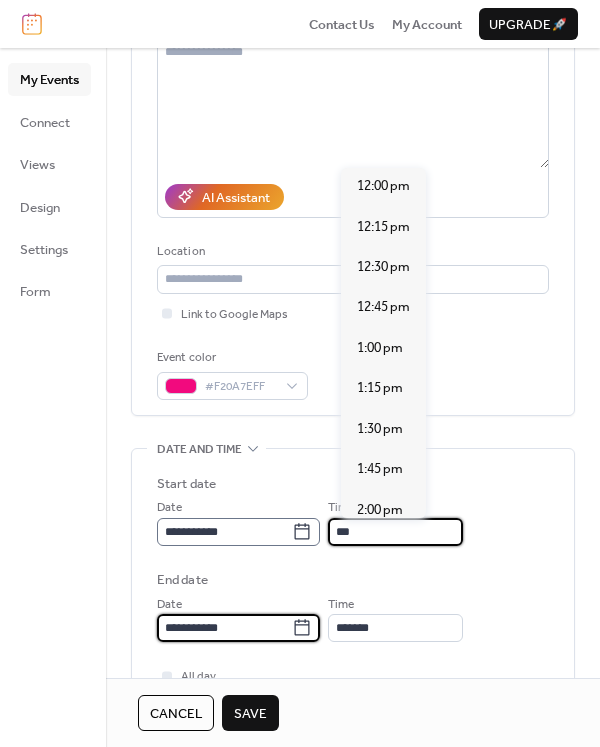 type on "*******" 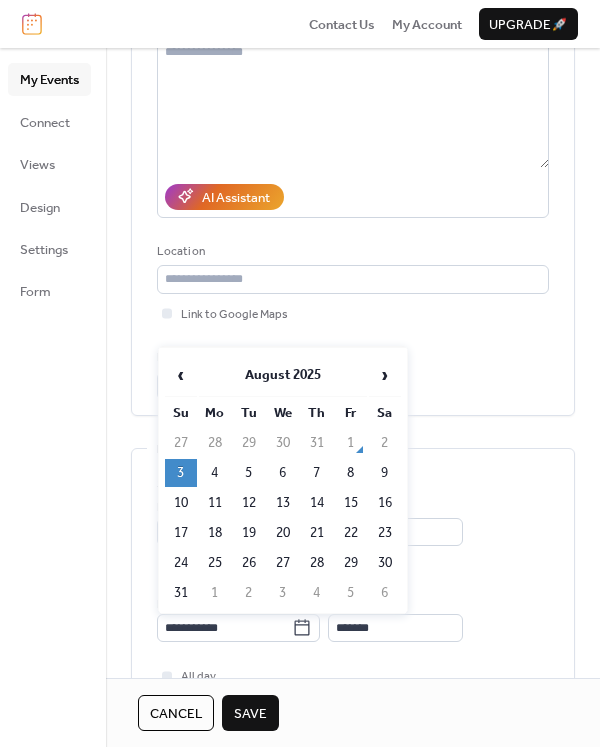 click on "3" at bounding box center [181, 473] 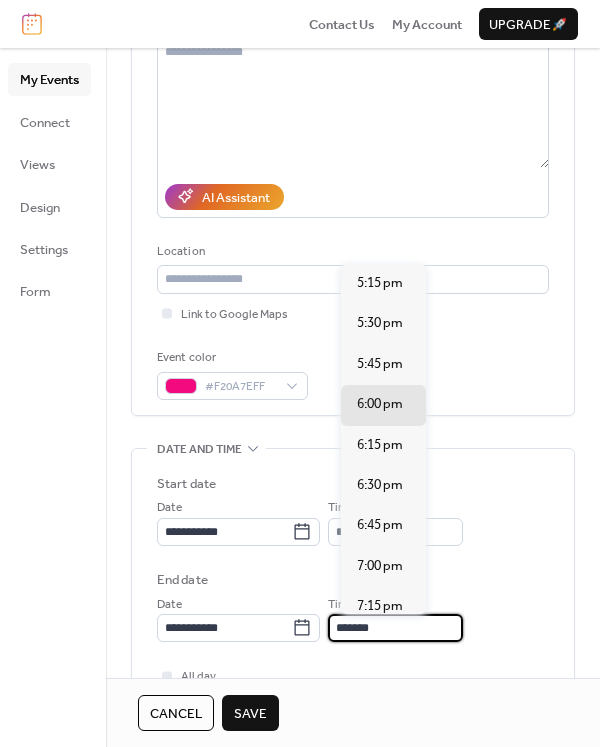 drag, startPoint x: 353, startPoint y: 631, endPoint x: 333, endPoint y: 628, distance: 20.22375 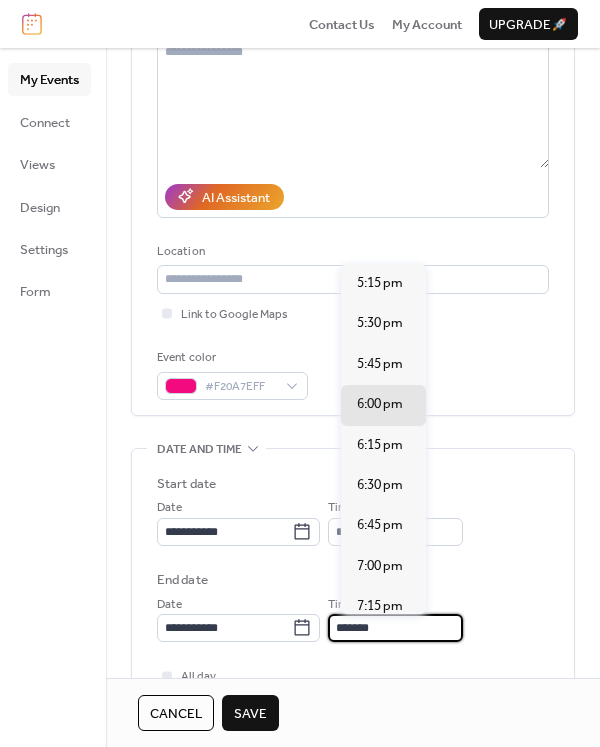 click on "**********" at bounding box center (353, 618) 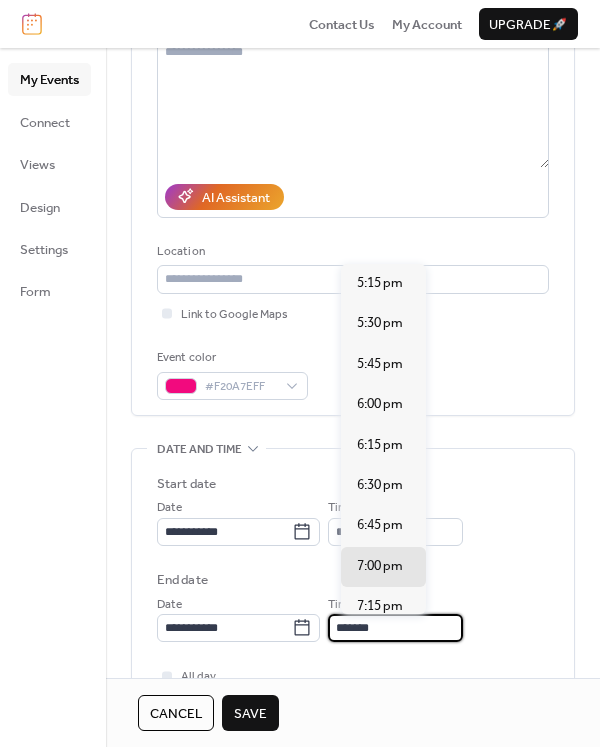 type on "*******" 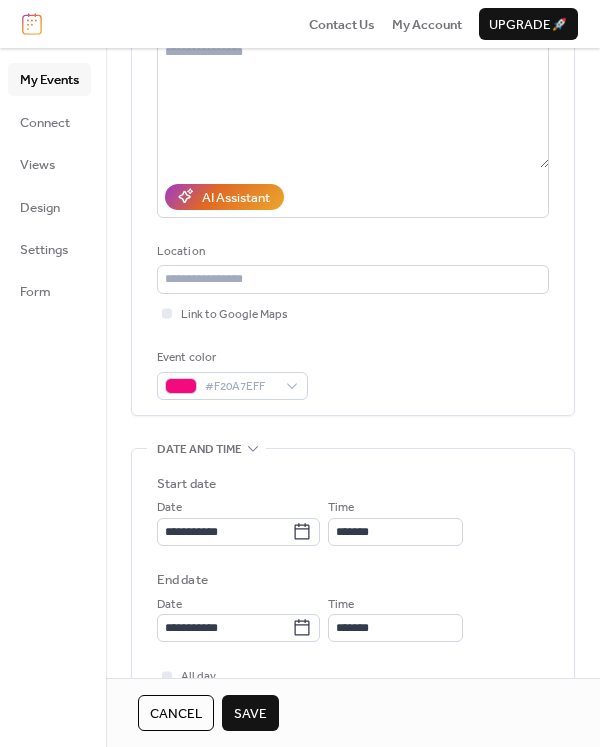 click on "Save" at bounding box center [250, 714] 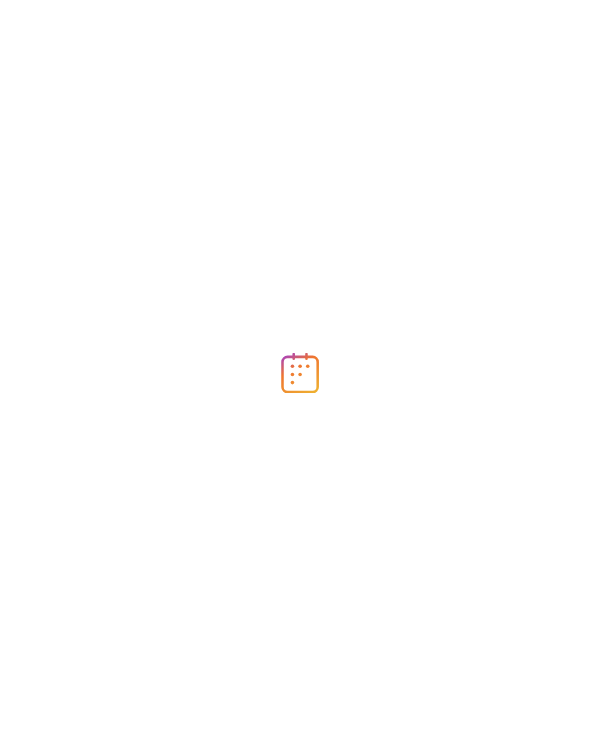 scroll, scrollTop: 0, scrollLeft: 0, axis: both 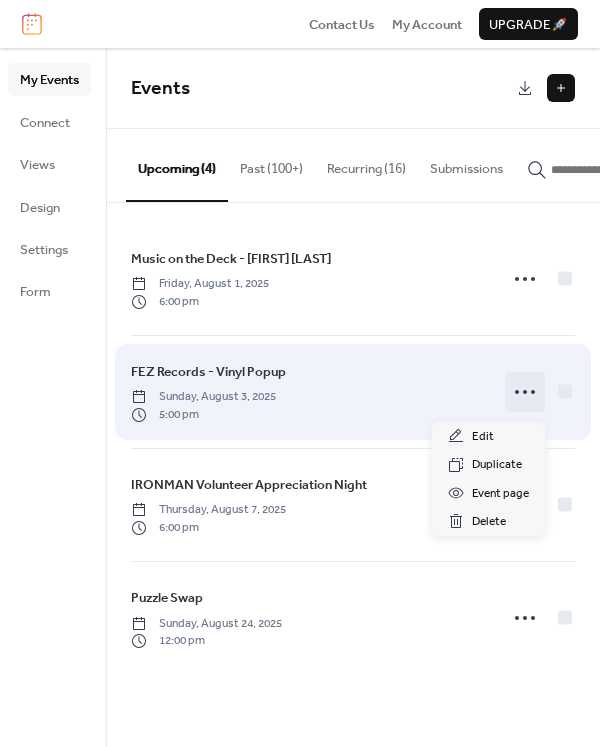 click 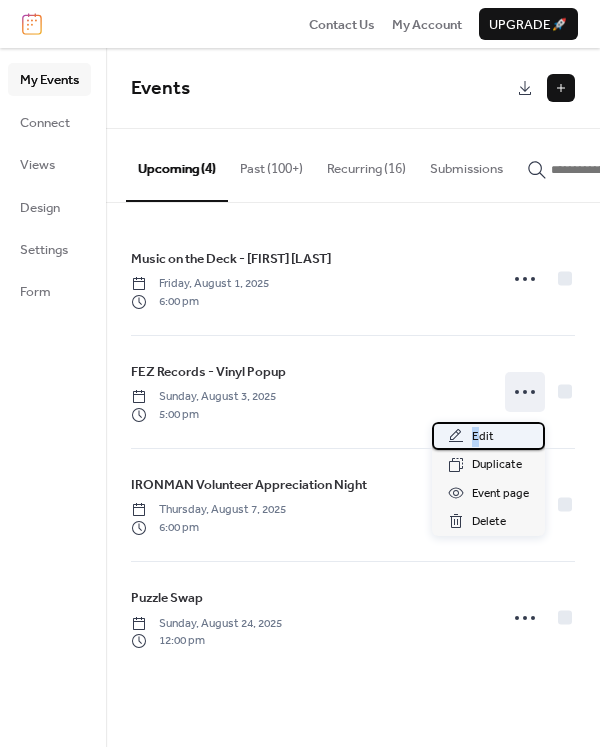 click on "Edit" at bounding box center (483, 437) 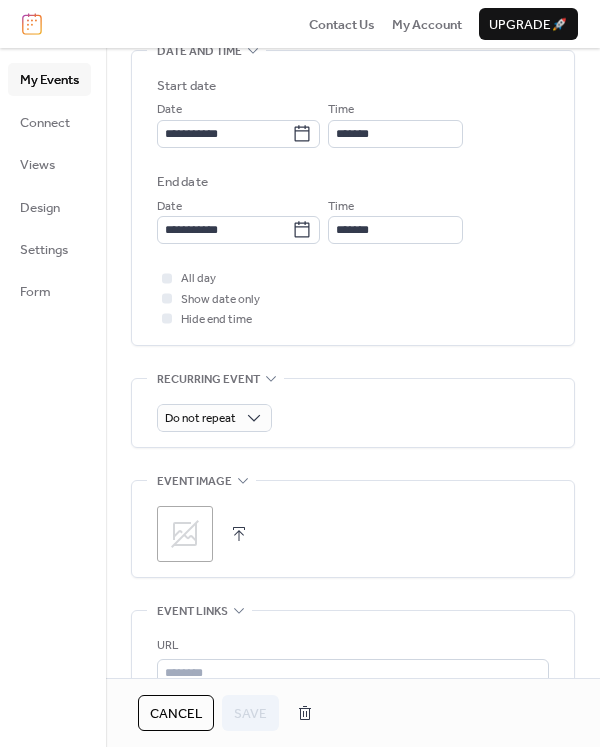 scroll, scrollTop: 700, scrollLeft: 0, axis: vertical 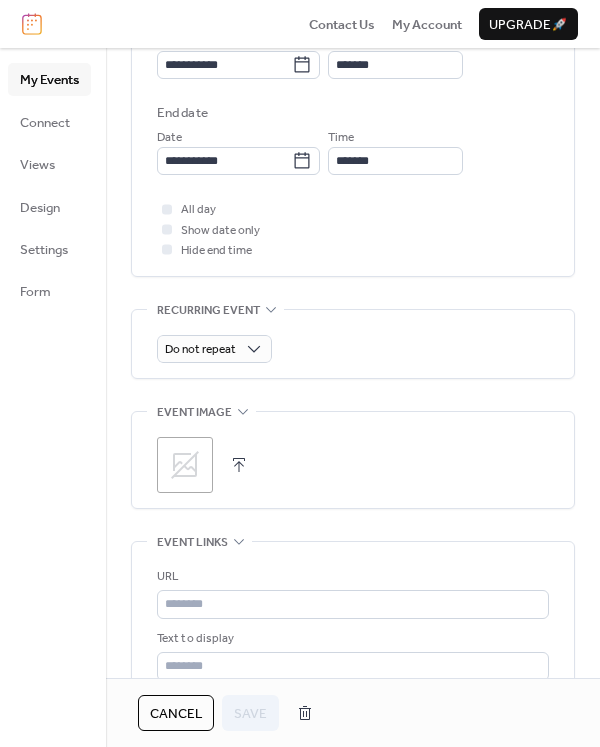 click at bounding box center (239, 465) 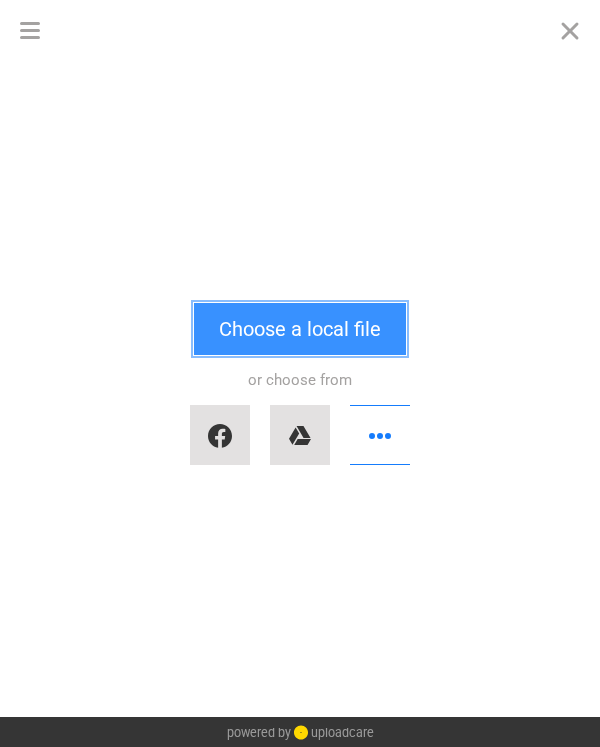 click on "Choose a local file" at bounding box center (300, 329) 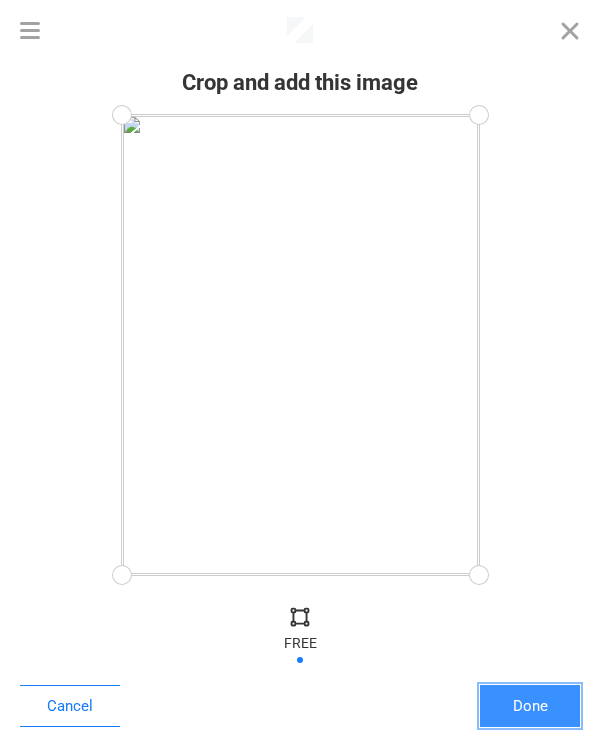 click on "Done" at bounding box center [530, 706] 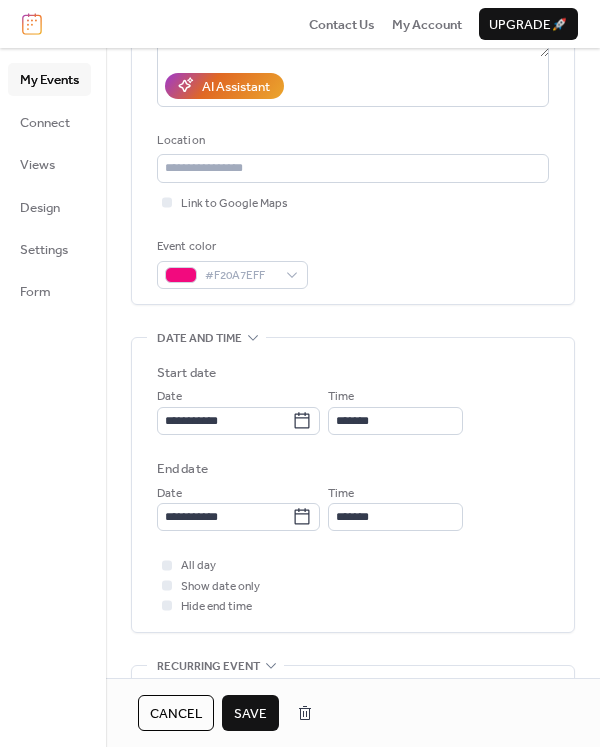 scroll, scrollTop: 300, scrollLeft: 0, axis: vertical 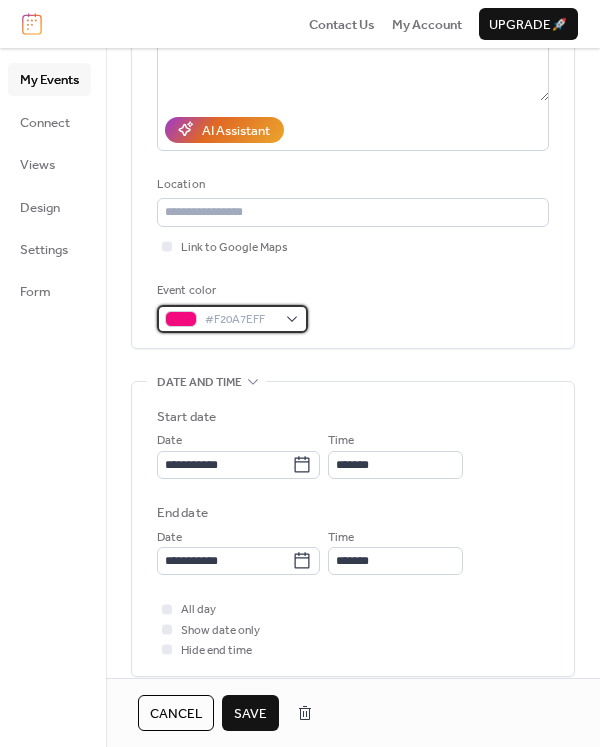 click on "#F20A7EFF" at bounding box center [232, 319] 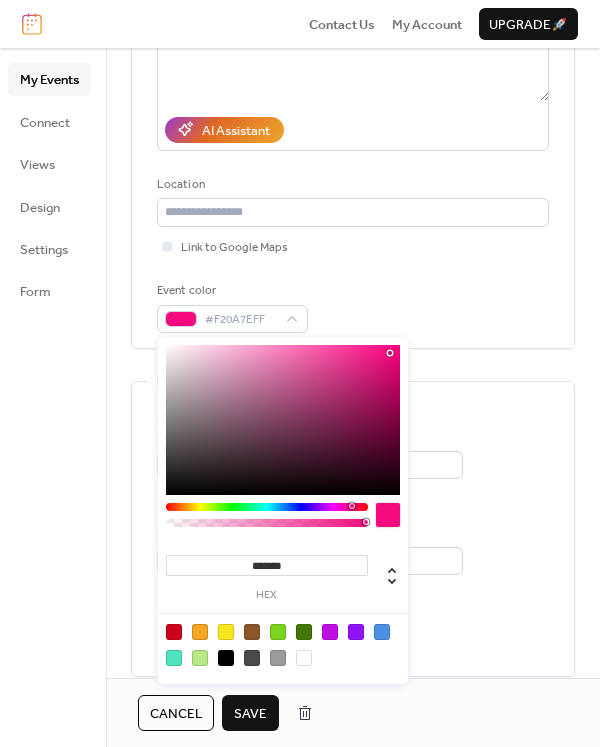 click at bounding box center (267, 507) 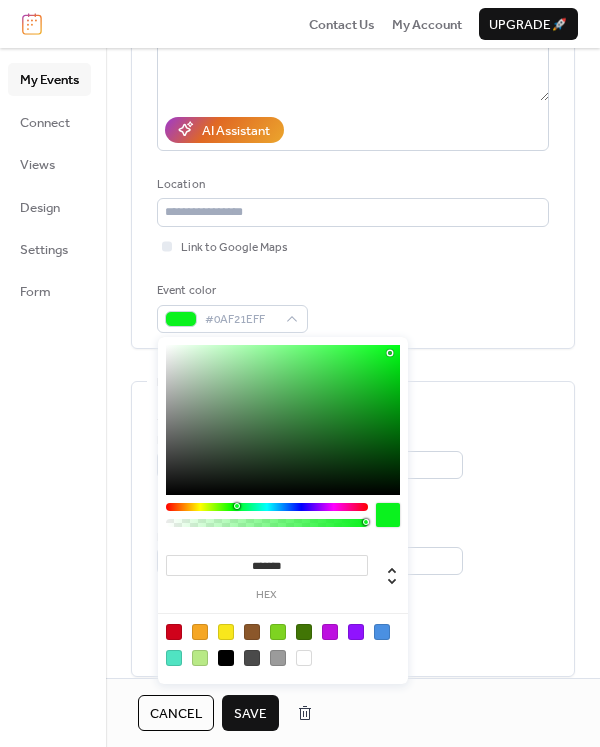 click at bounding box center [283, 420] 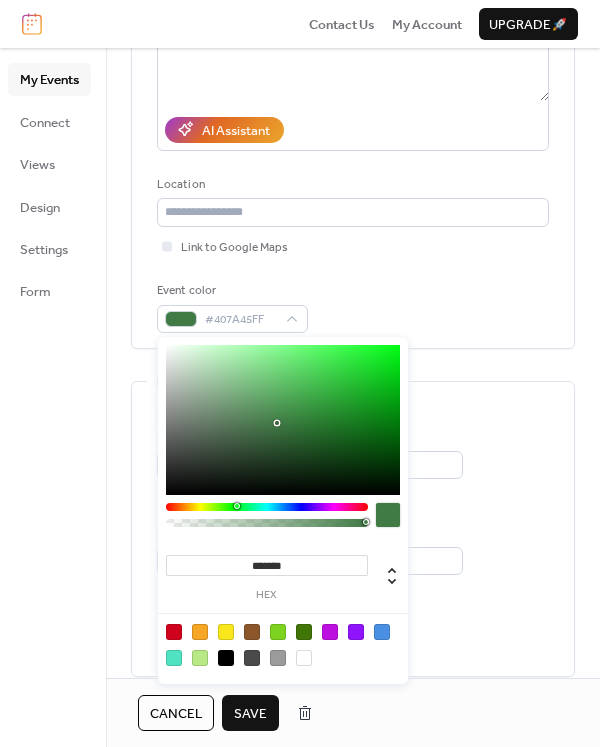 click at bounding box center (283, 420) 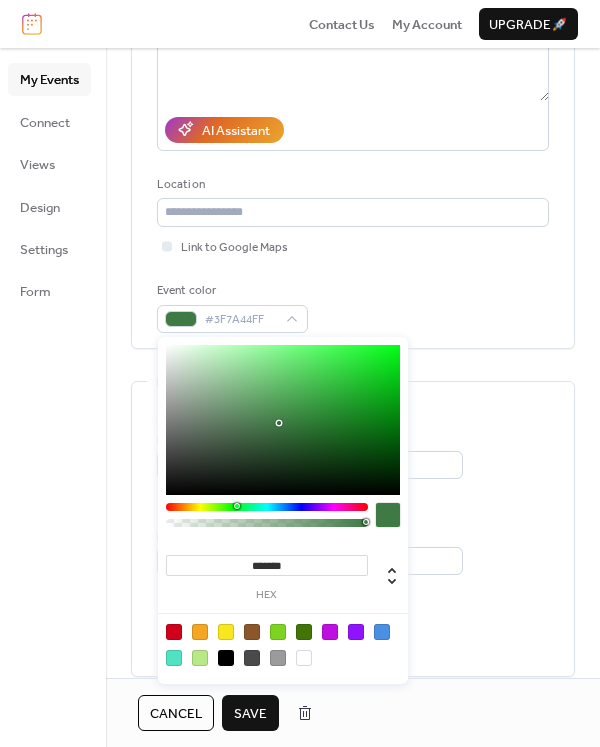 type on "*******" 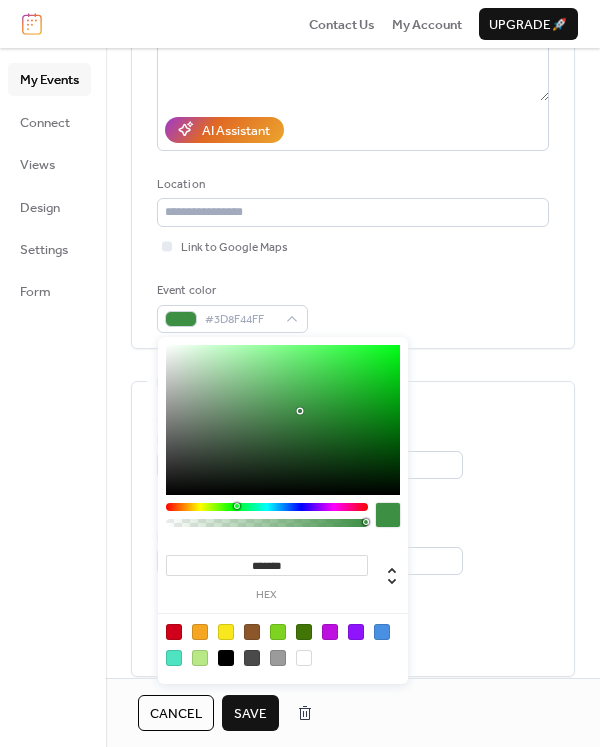 click at bounding box center [283, 420] 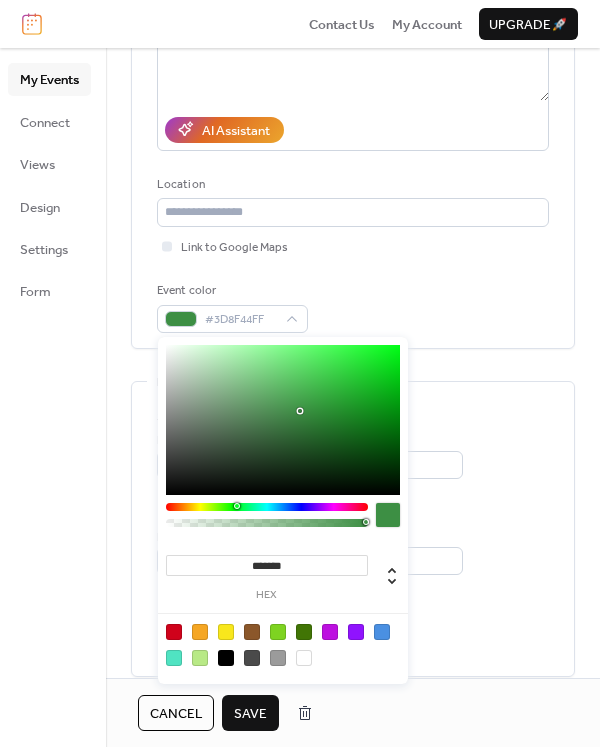click on "Save" at bounding box center (250, 714) 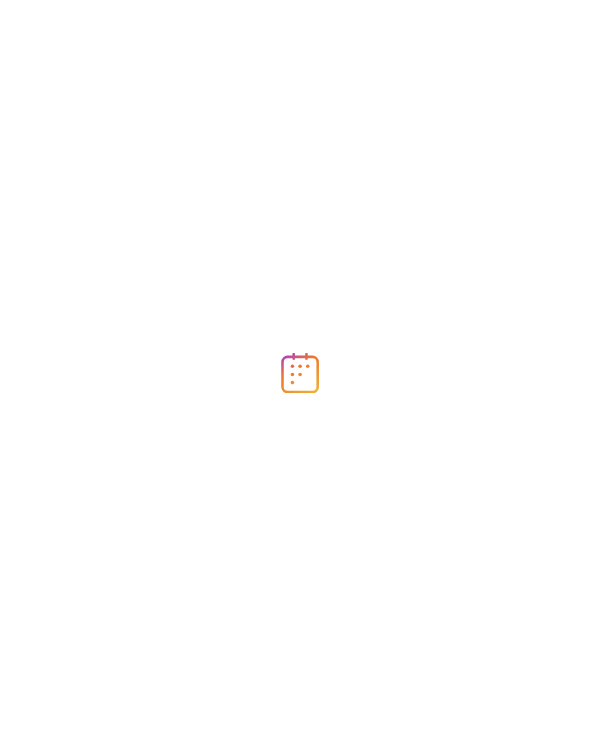 scroll, scrollTop: 0, scrollLeft: 0, axis: both 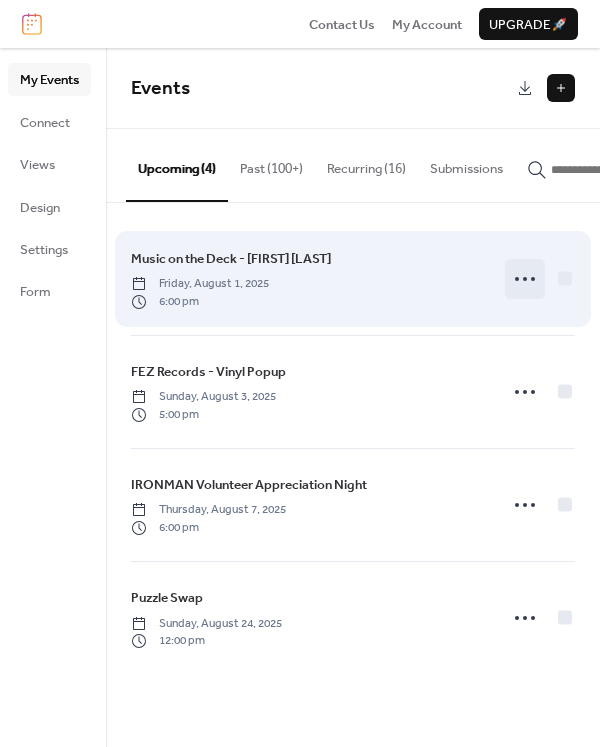 click 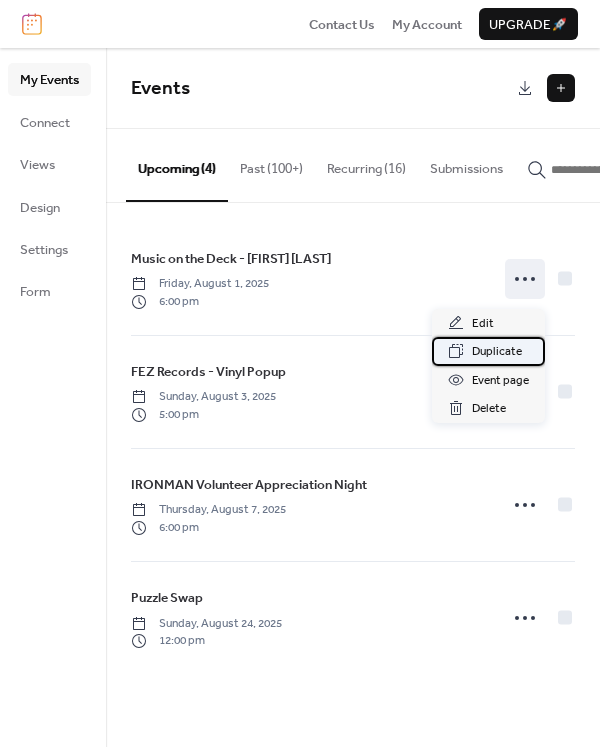click on "Duplicate" at bounding box center (497, 352) 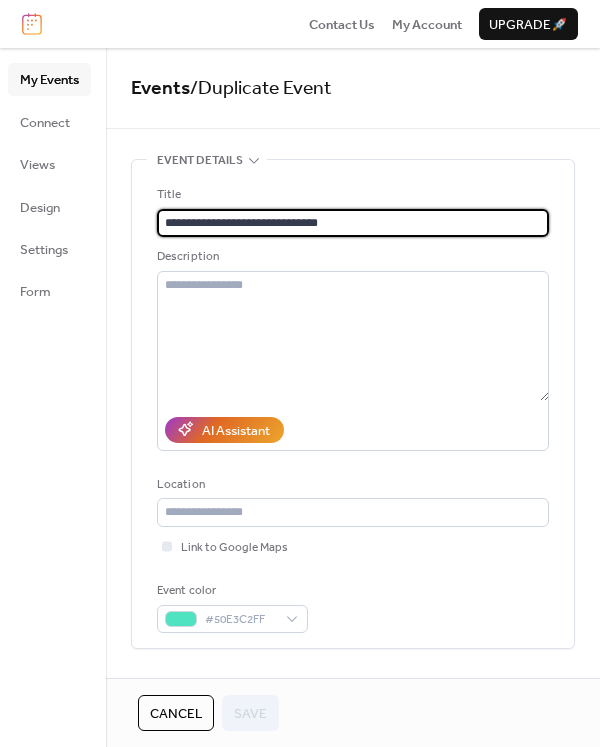 drag, startPoint x: 271, startPoint y: 220, endPoint x: 424, endPoint y: 218, distance: 153.01308 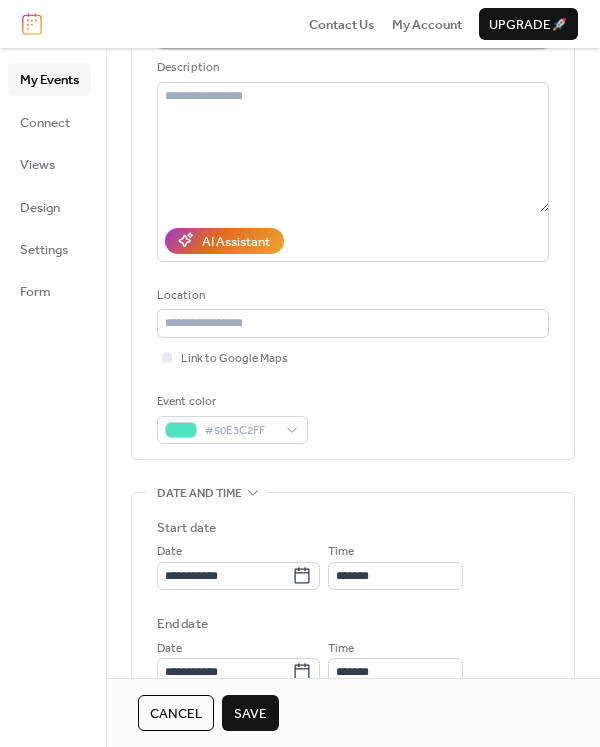 scroll, scrollTop: 467, scrollLeft: 0, axis: vertical 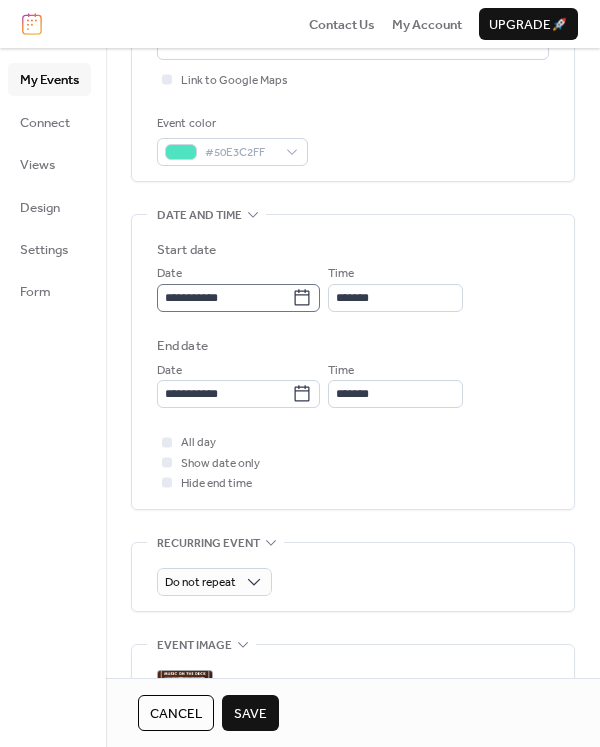 type on "**********" 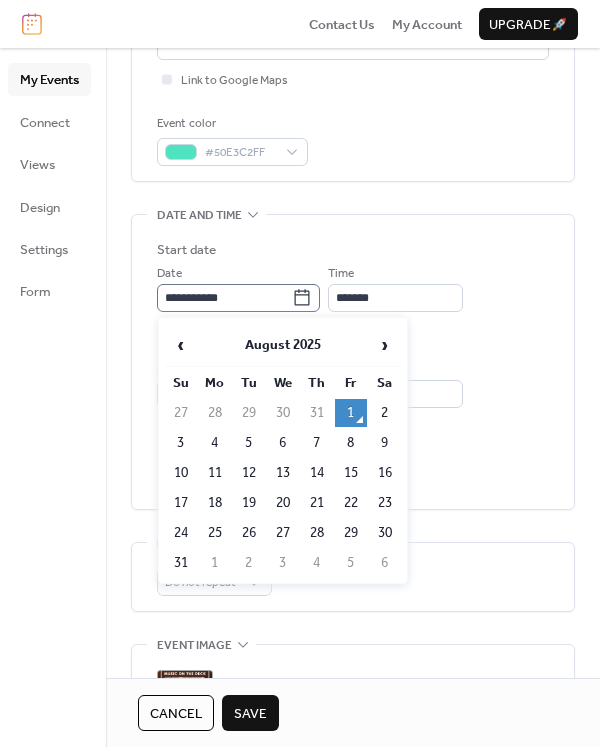 click 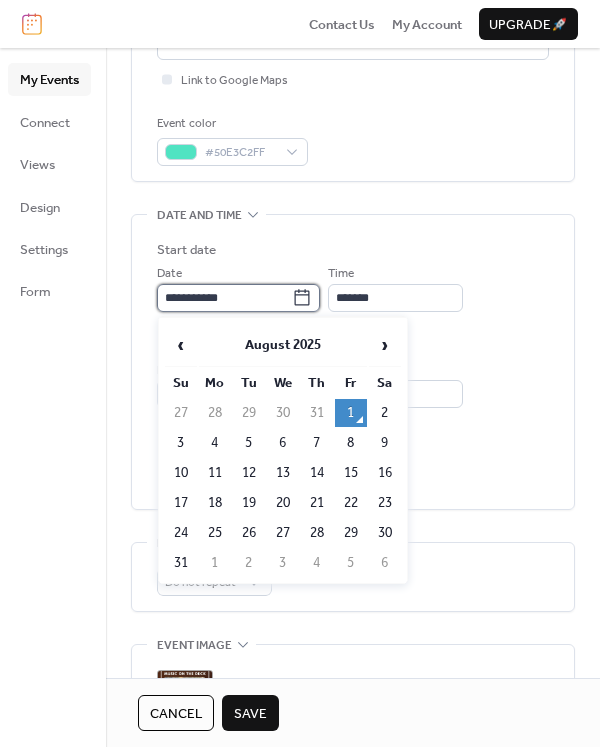 click on "**********" at bounding box center (224, 298) 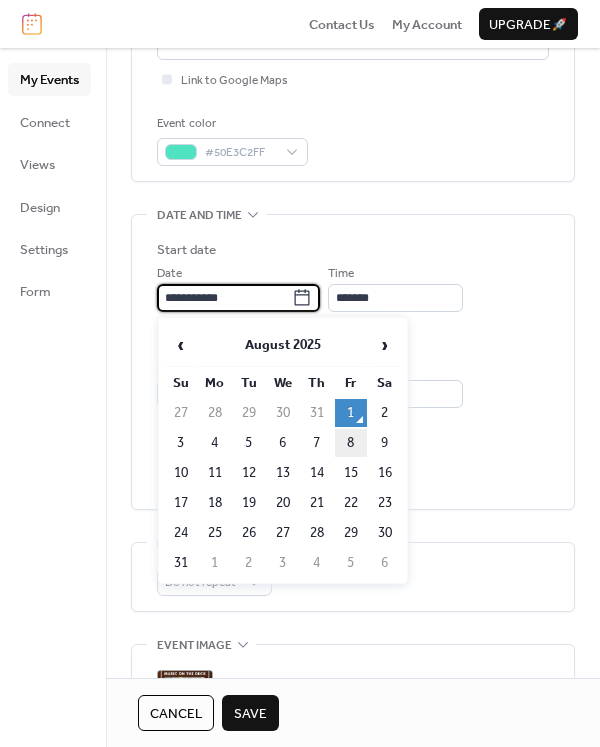 click on "8" at bounding box center [351, 443] 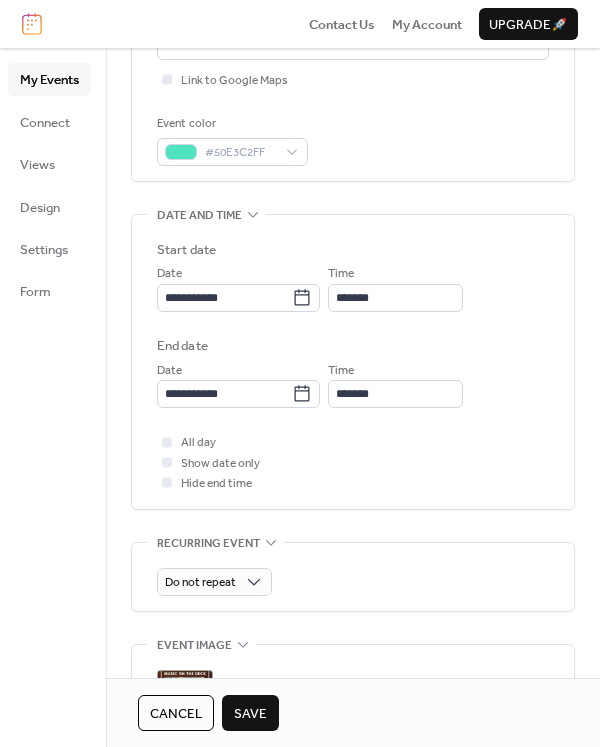 click on "Save" at bounding box center (250, 714) 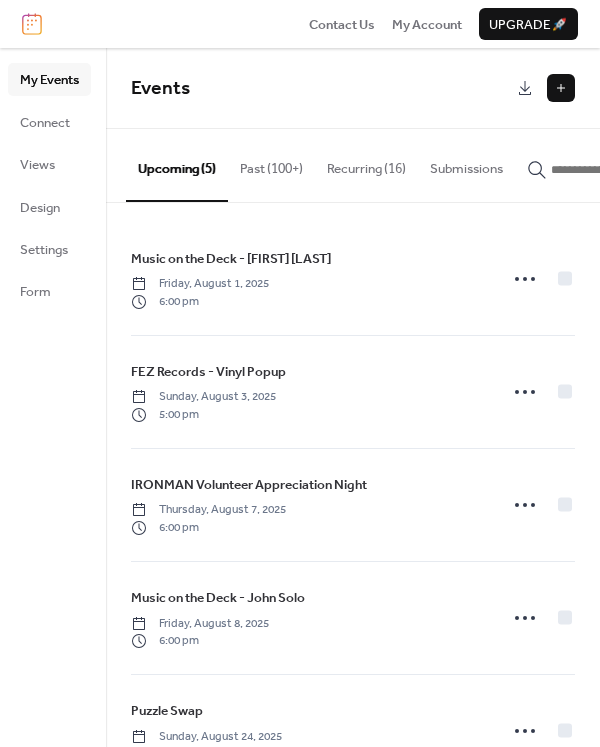 click at bounding box center (561, 88) 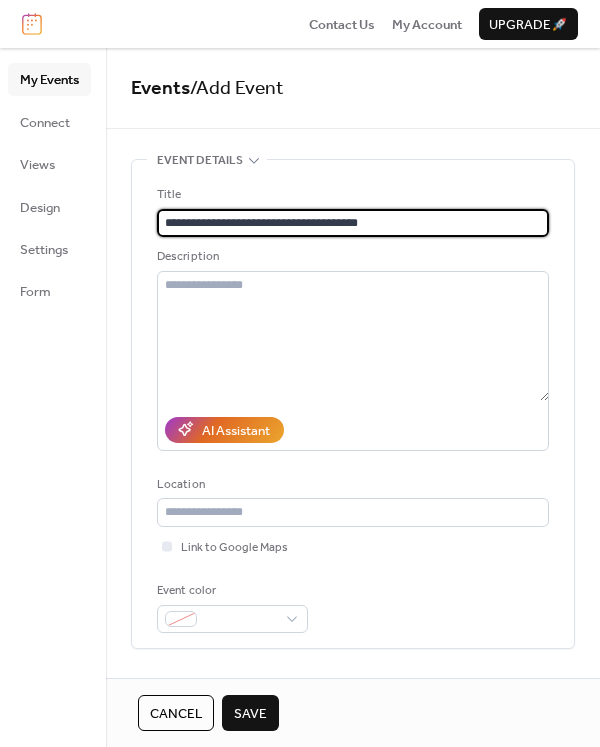 type on "**********" 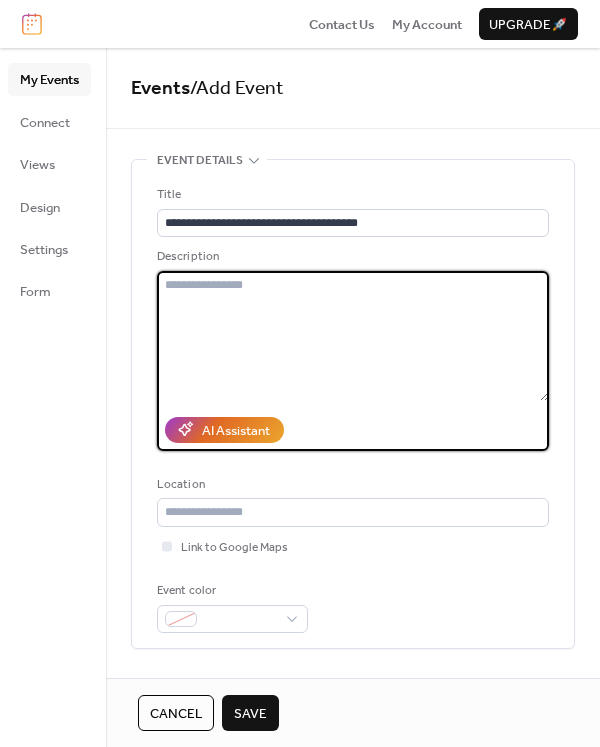 click at bounding box center (353, 336) 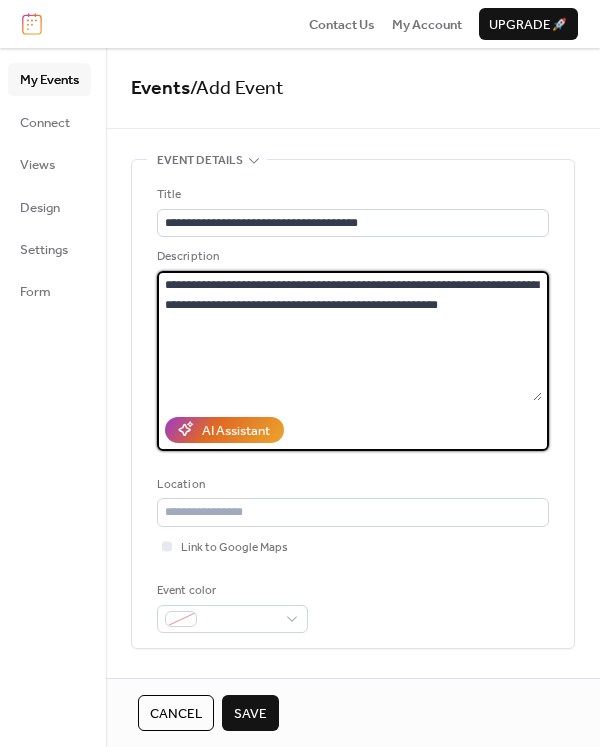 drag, startPoint x: 174, startPoint y: 283, endPoint x: 156, endPoint y: 283, distance: 18 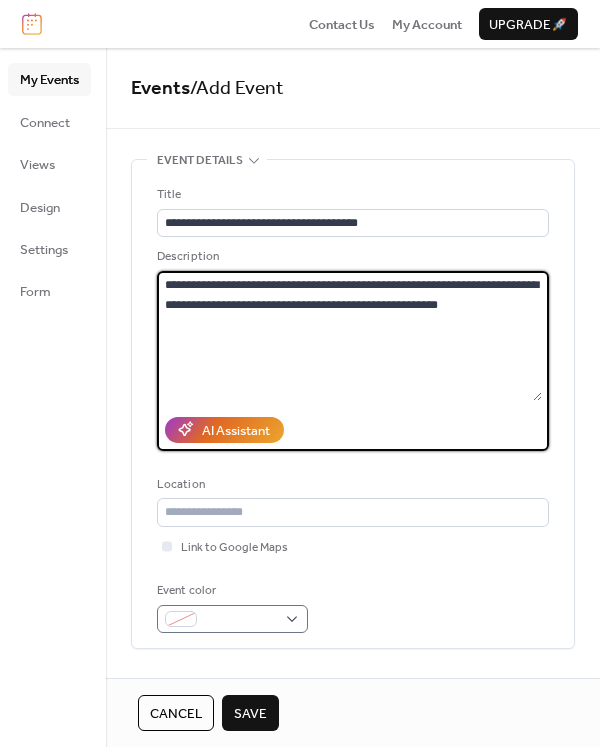 type on "**********" 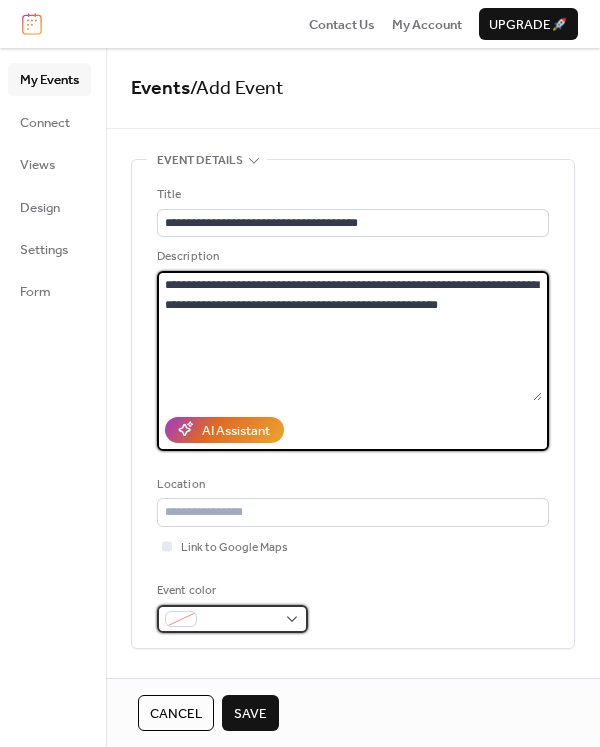 click at bounding box center (232, 619) 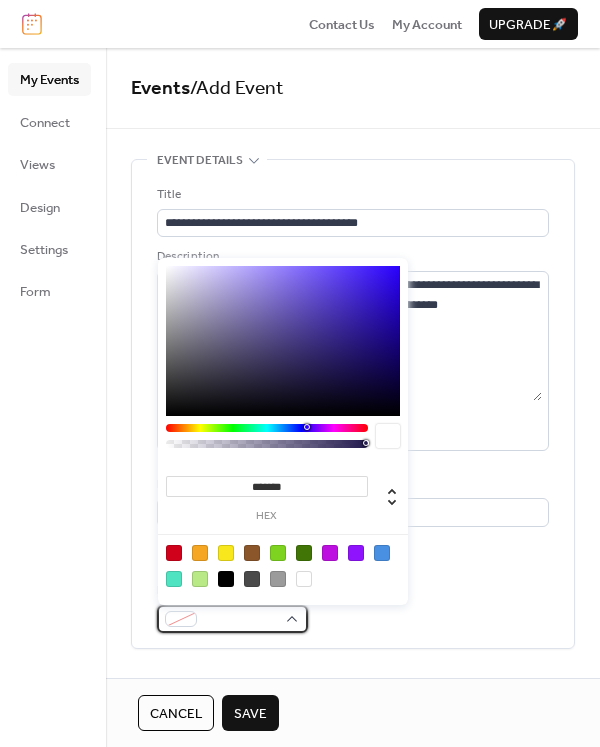 click at bounding box center (240, 620) 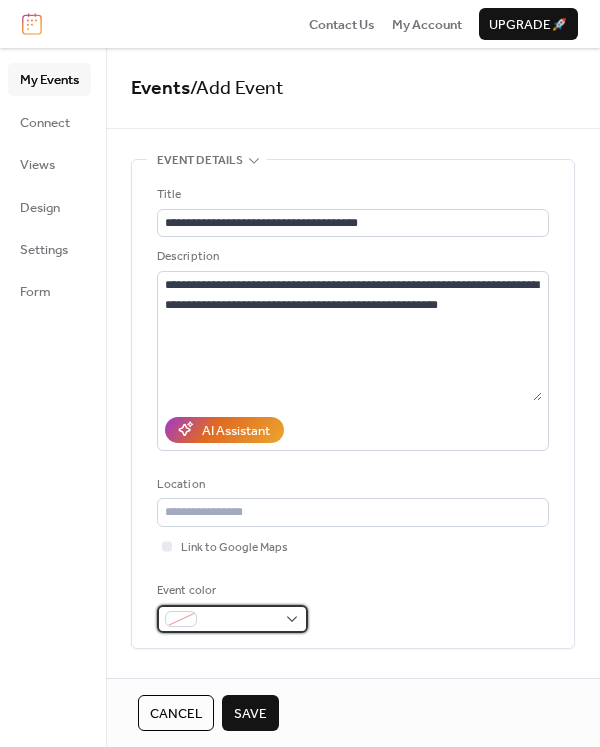 click at bounding box center (232, 619) 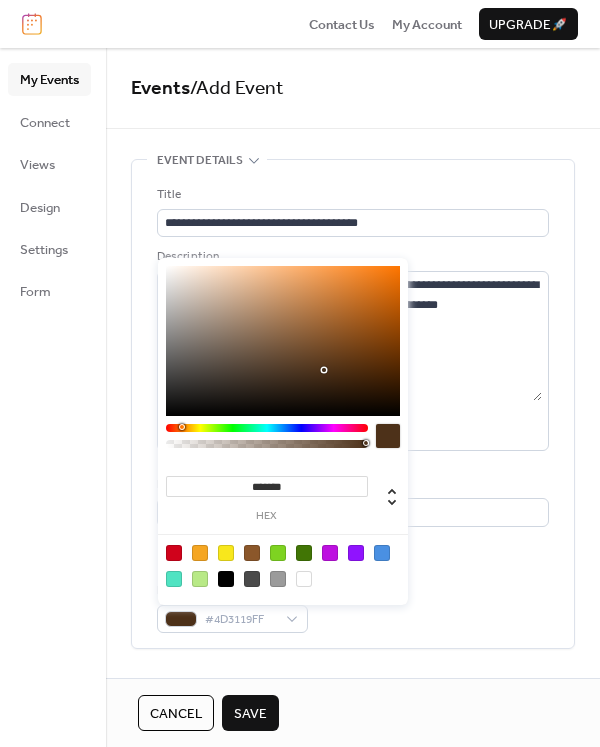 click at bounding box center [267, 428] 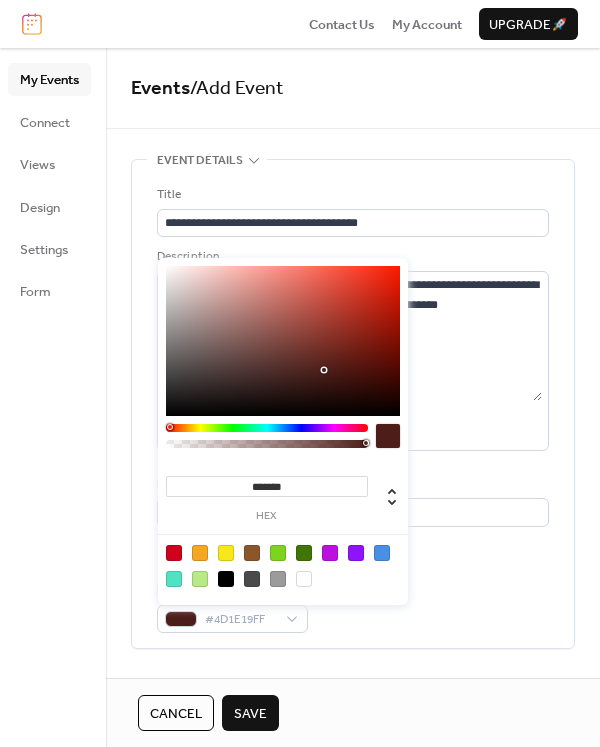 click at bounding box center [267, 428] 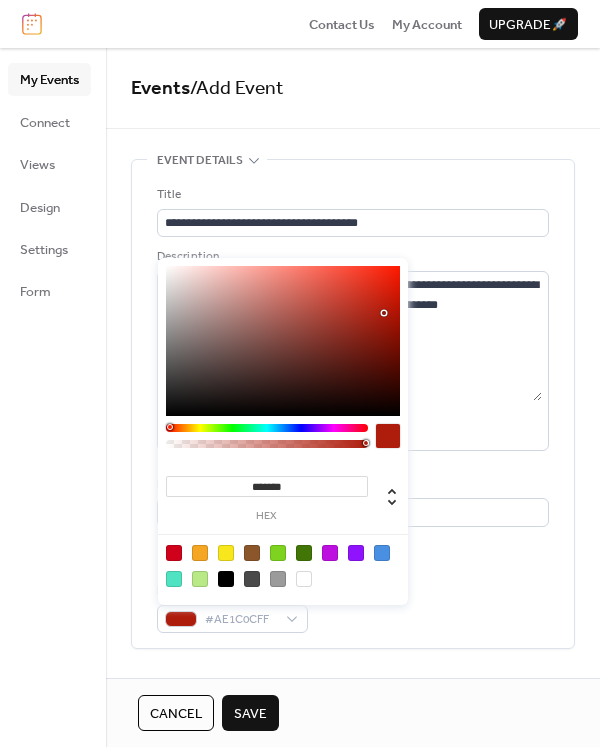 click at bounding box center (283, 341) 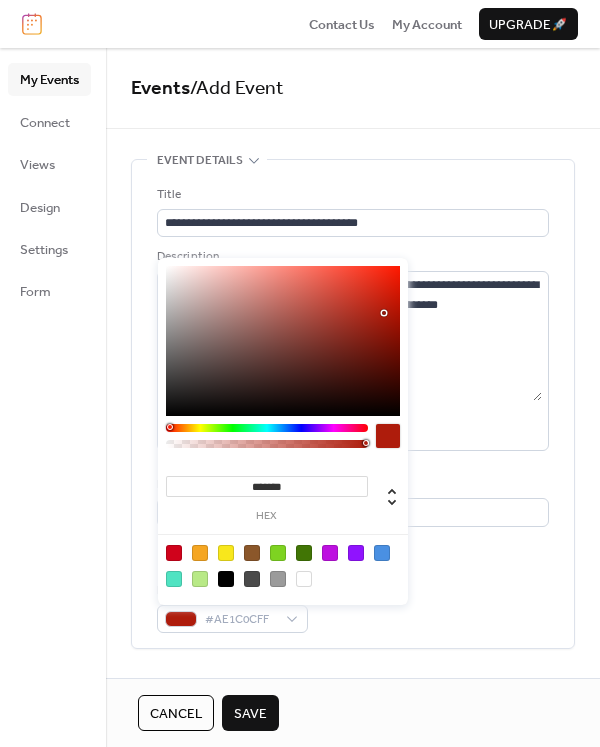 type on "*******" 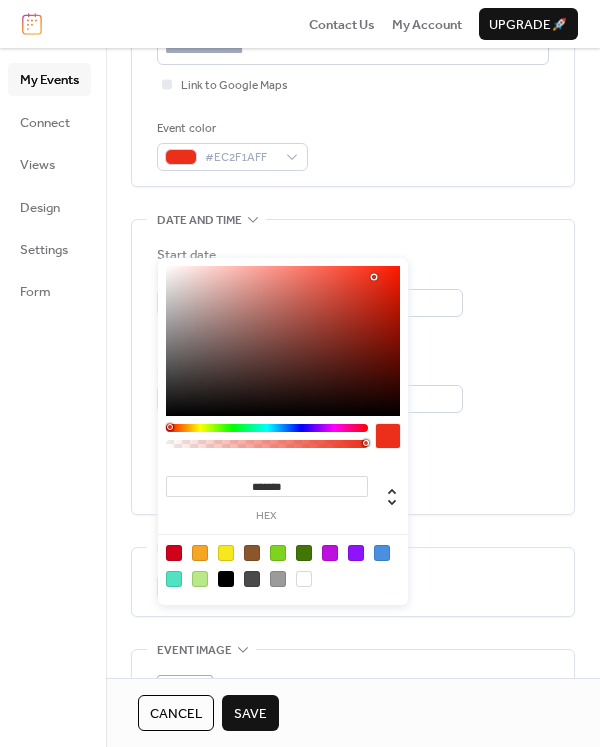 scroll, scrollTop: 467, scrollLeft: 0, axis: vertical 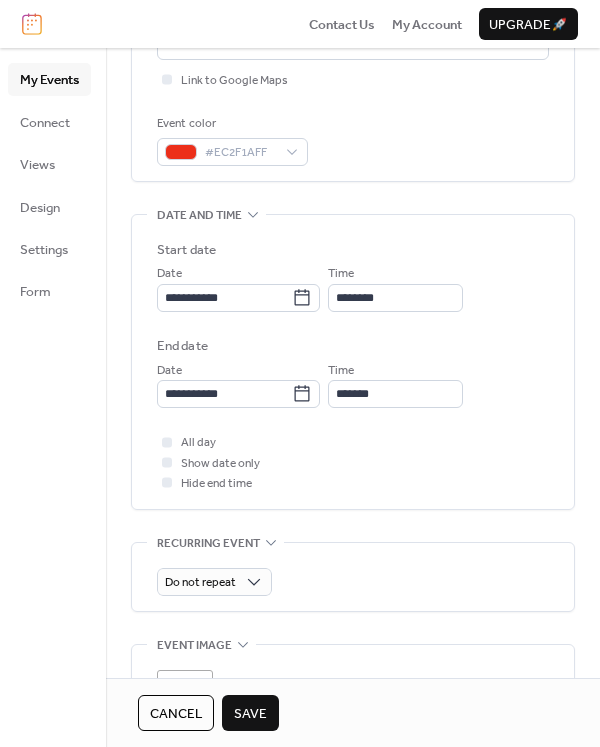 click on "Do not repeat" at bounding box center (353, 577) 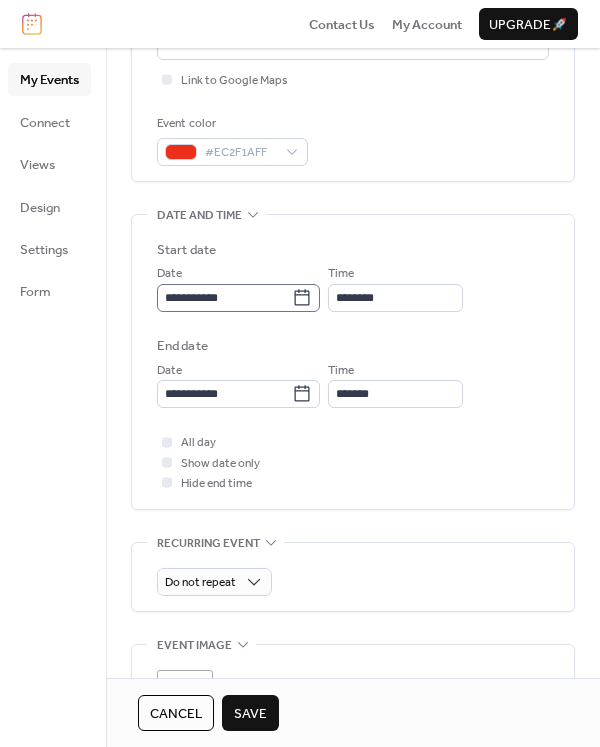 click 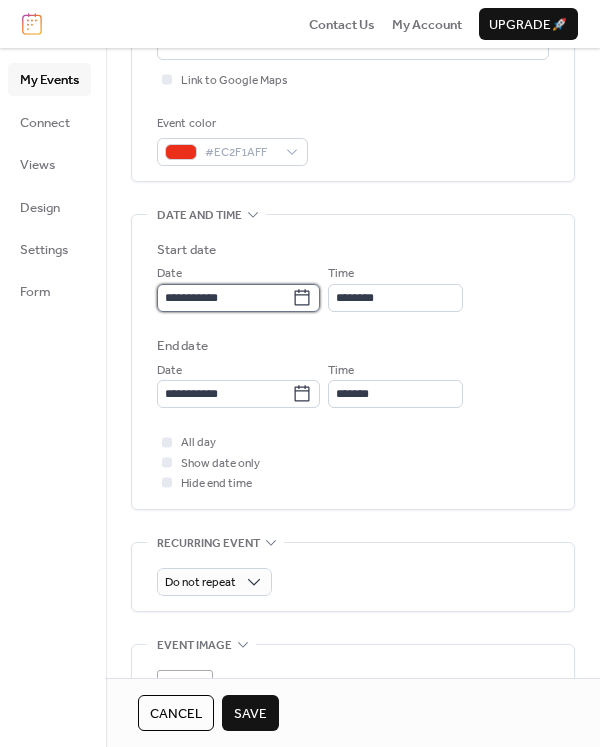 click on "**********" at bounding box center (224, 298) 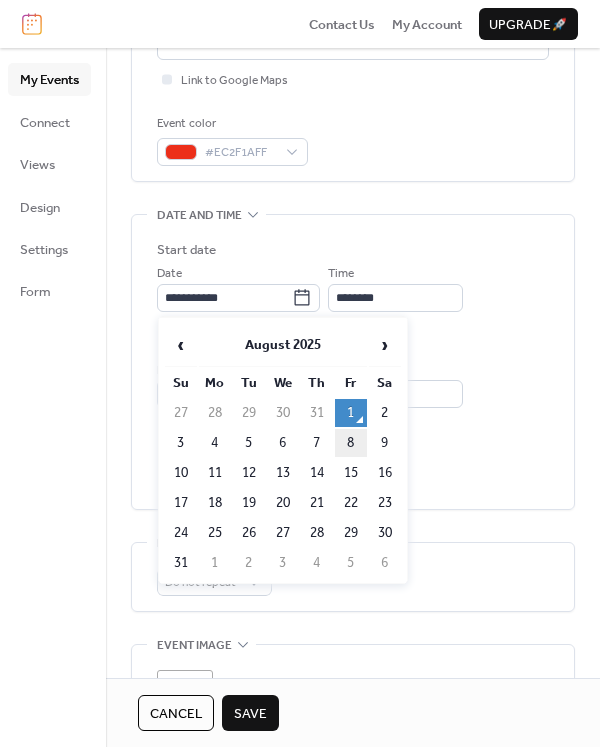 click on "8" at bounding box center [351, 443] 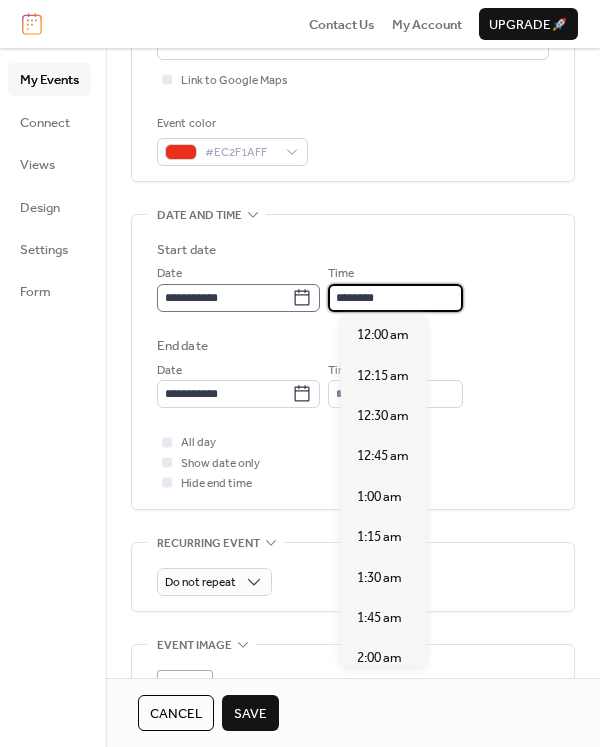 scroll, scrollTop: 1940, scrollLeft: 0, axis: vertical 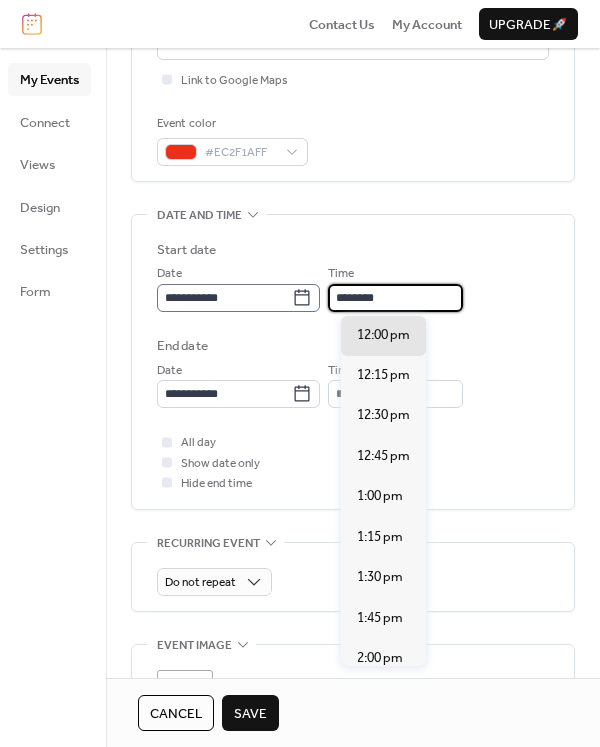 drag, startPoint x: 361, startPoint y: 298, endPoint x: 331, endPoint y: 294, distance: 30.265491 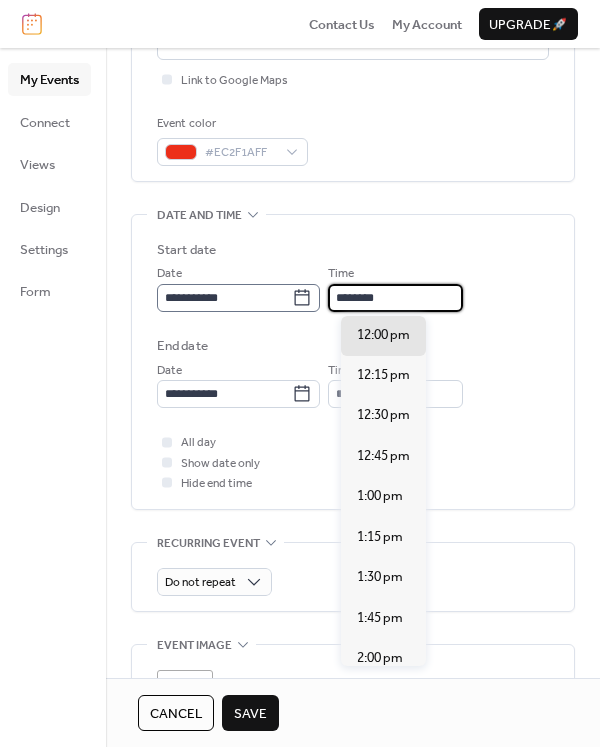 click on "**********" at bounding box center (353, 287) 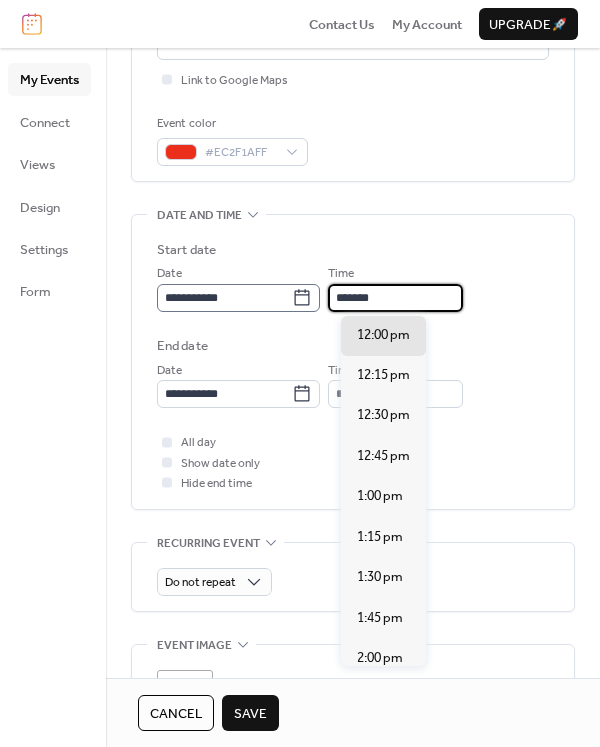 scroll, scrollTop: 2748, scrollLeft: 0, axis: vertical 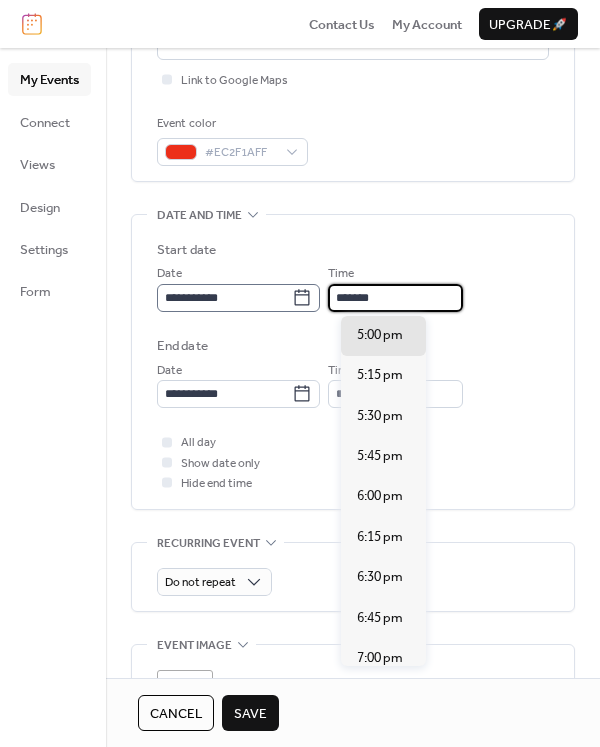 type on "*******" 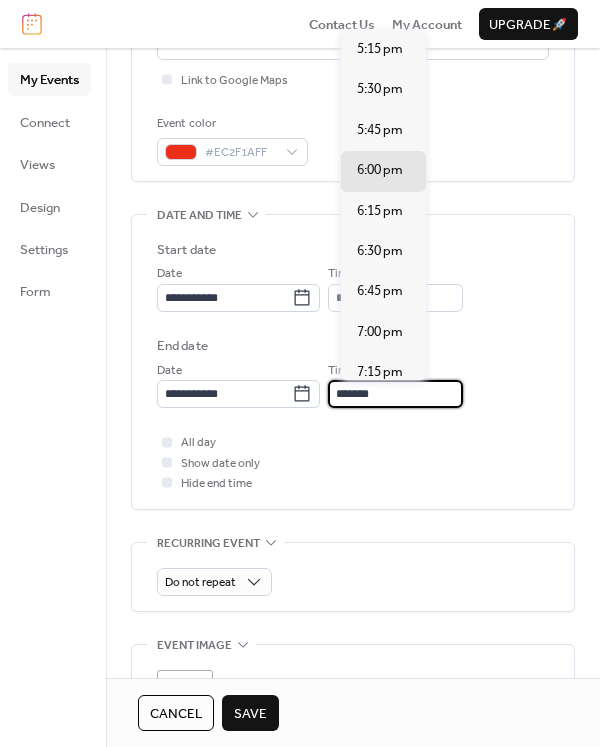 drag, startPoint x: 354, startPoint y: 391, endPoint x: 338, endPoint y: 391, distance: 16 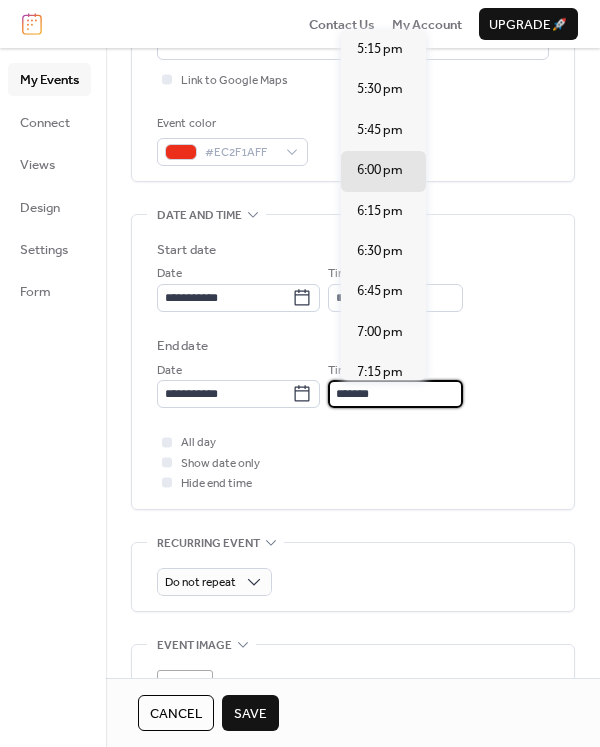 click on "**********" at bounding box center [353, 384] 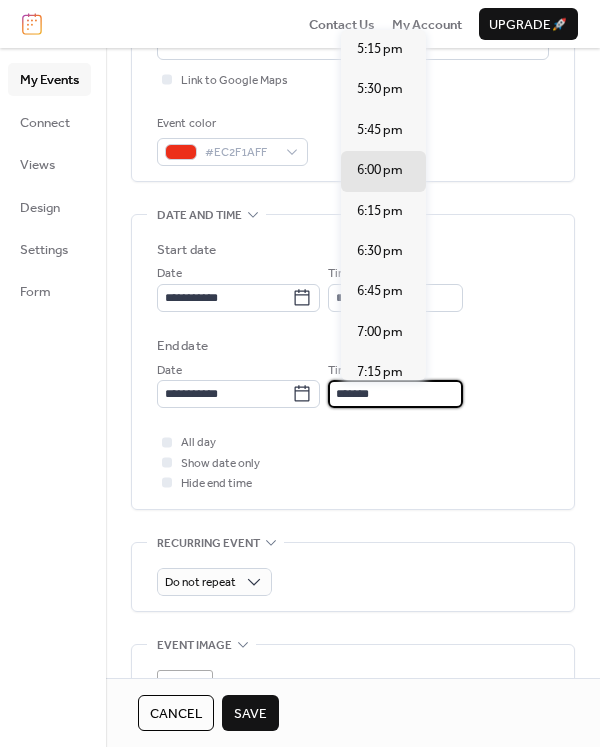 scroll, scrollTop: 444, scrollLeft: 0, axis: vertical 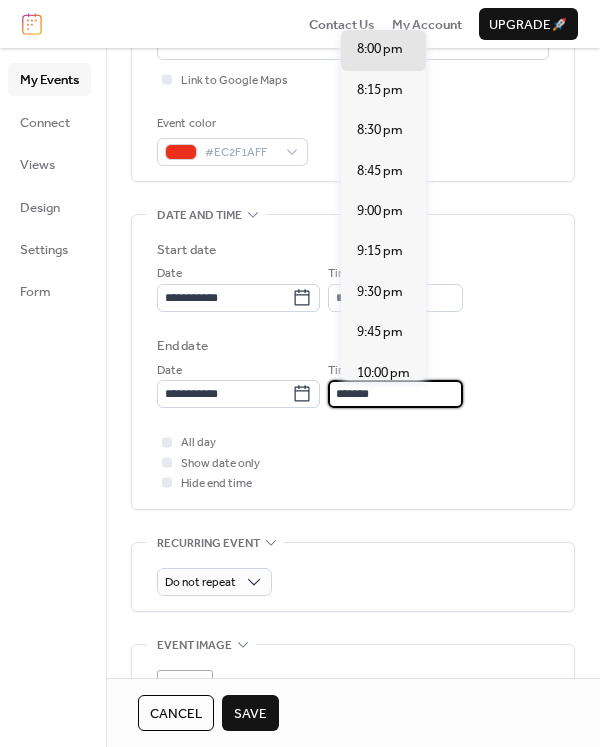 type on "*******" 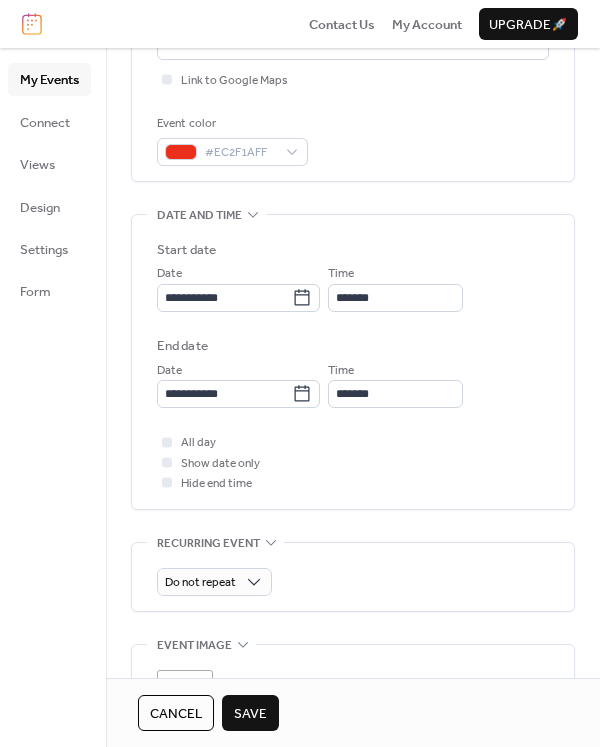 click on "Save" at bounding box center [250, 714] 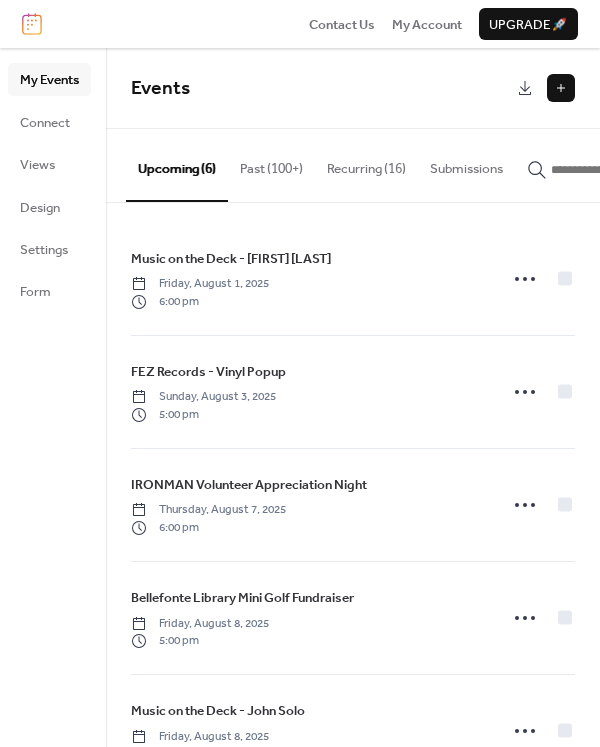 click at bounding box center [561, 88] 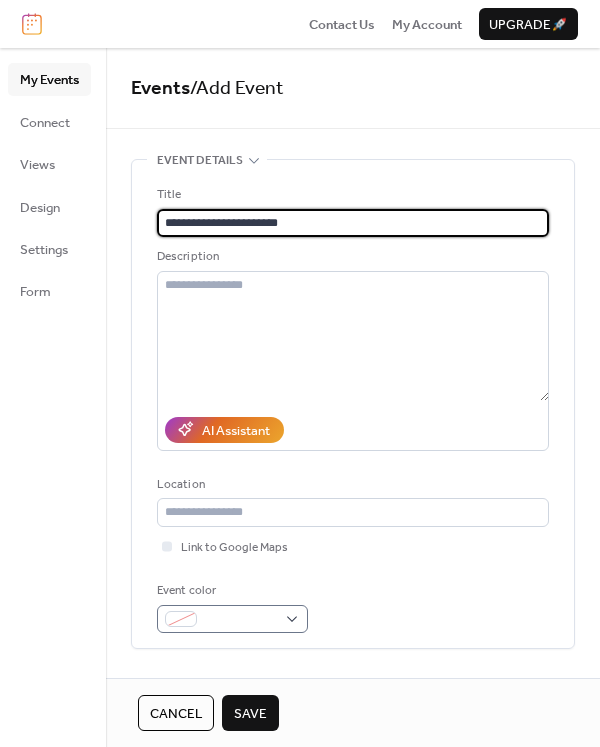 type on "**********" 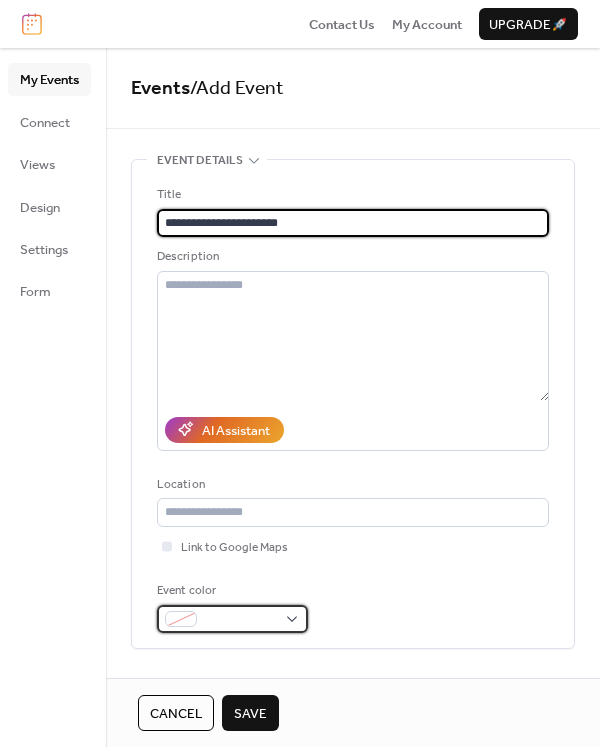 click at bounding box center (232, 619) 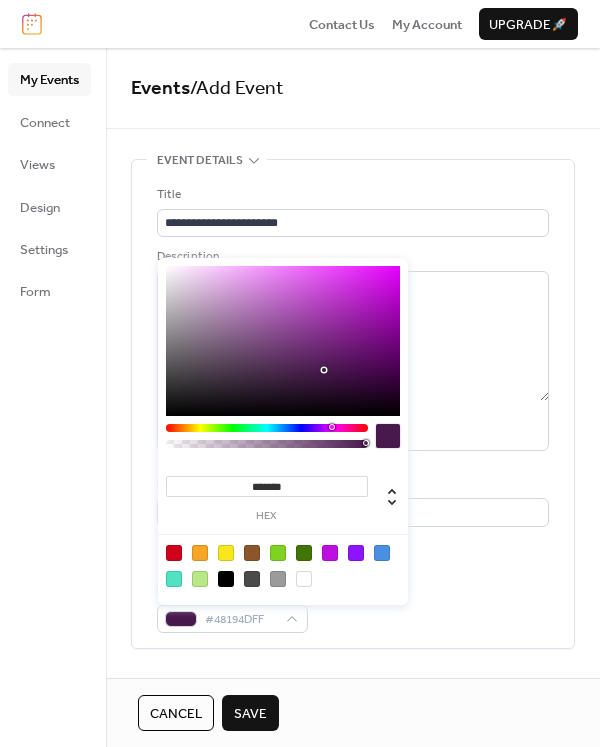 click at bounding box center [267, 428] 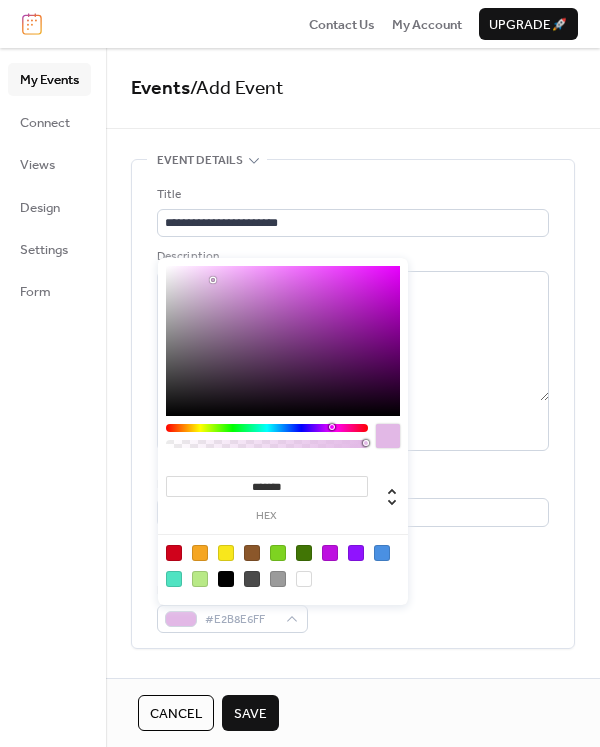 click at bounding box center [283, 341] 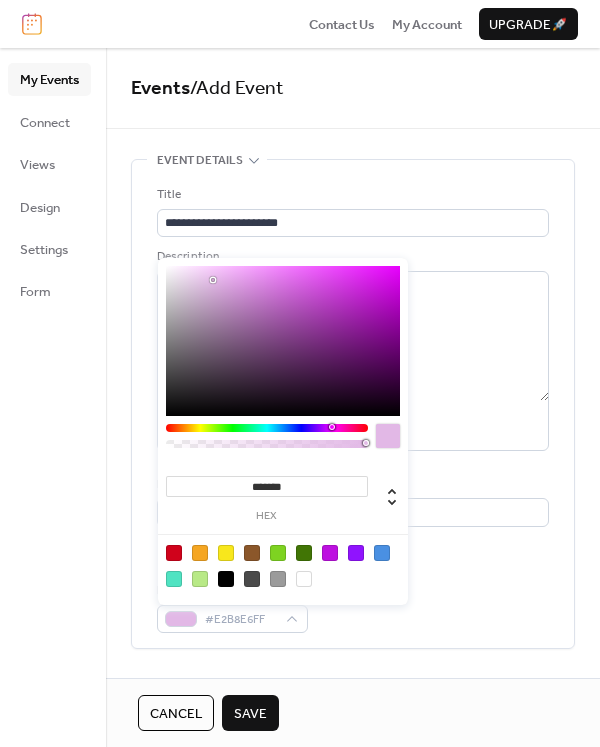 click at bounding box center (267, 428) 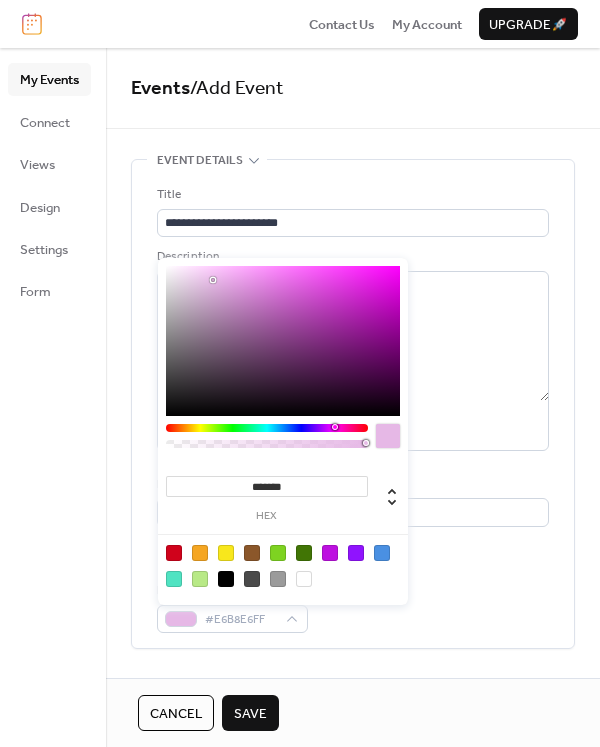 click at bounding box center (267, 428) 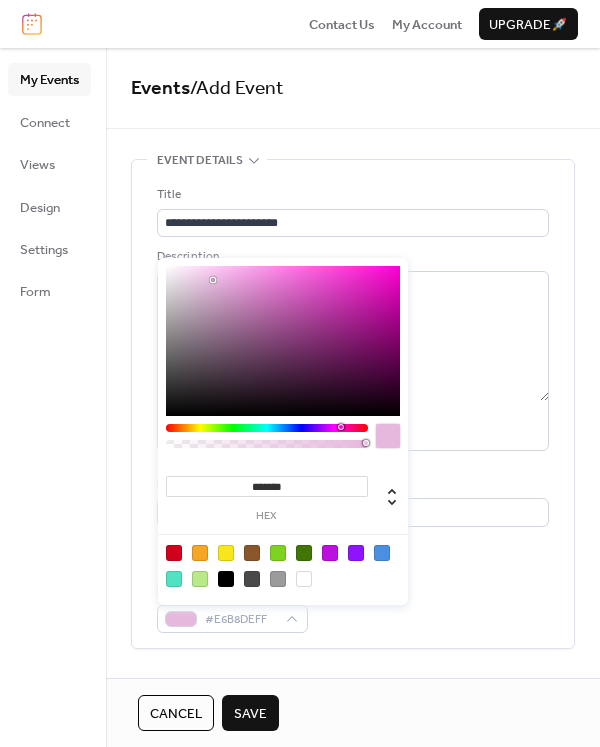 click at bounding box center [343, 427] 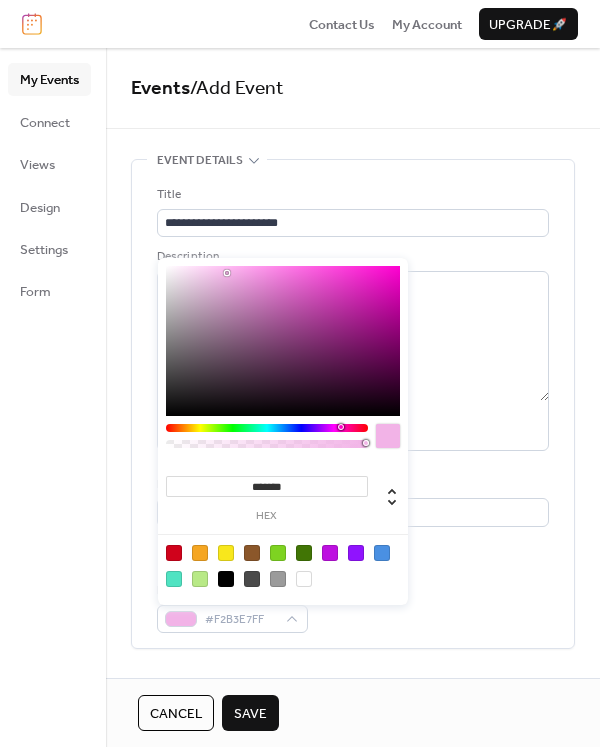 click at bounding box center [283, 341] 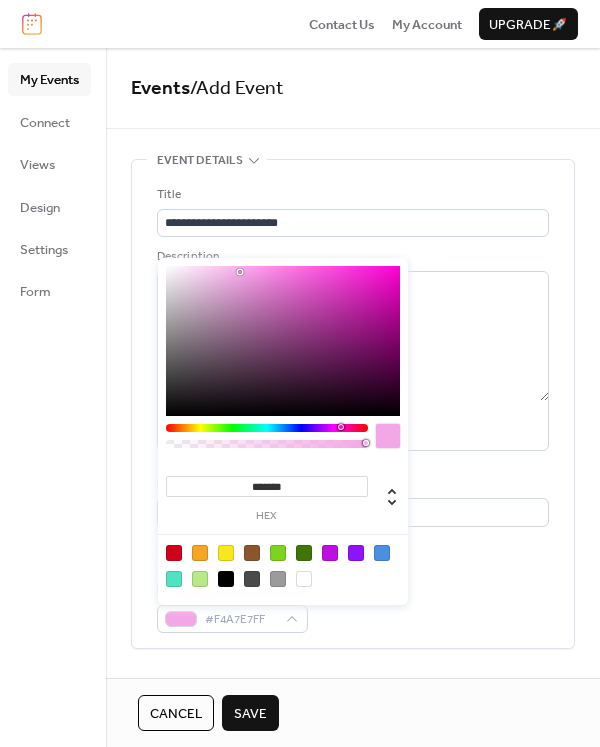 click at bounding box center [283, 341] 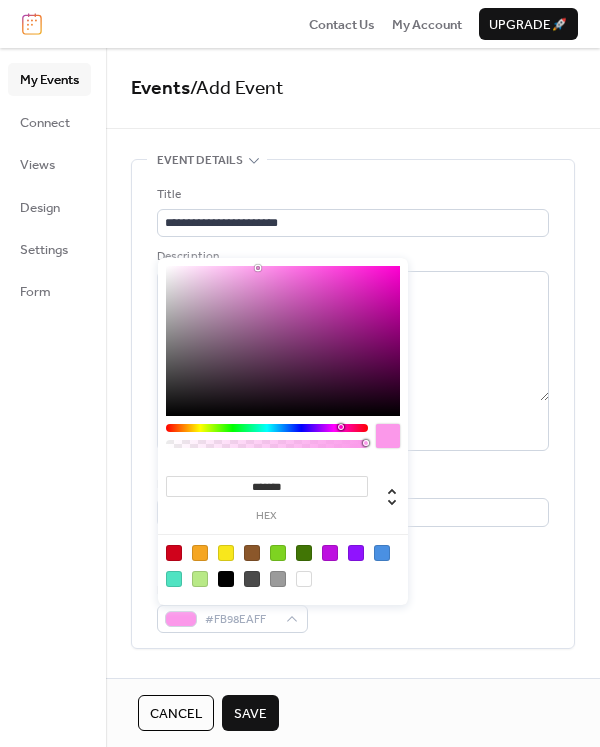 click at bounding box center (283, 341) 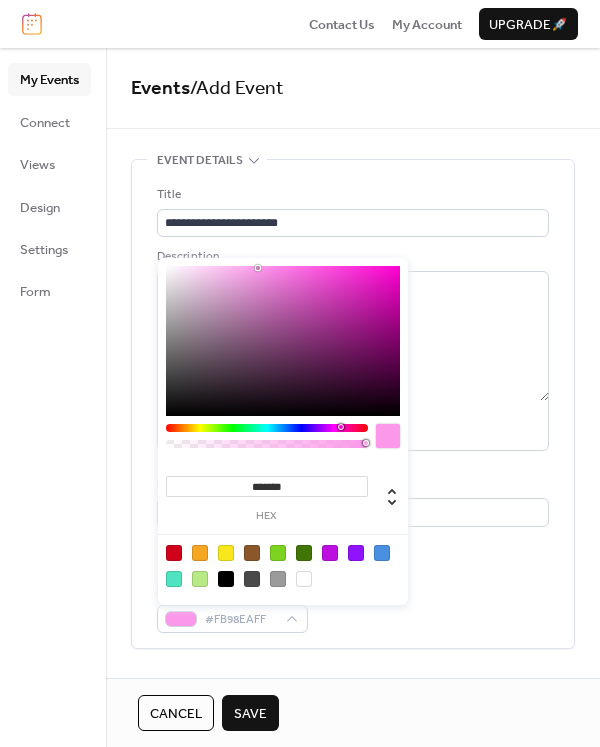 type on "***" 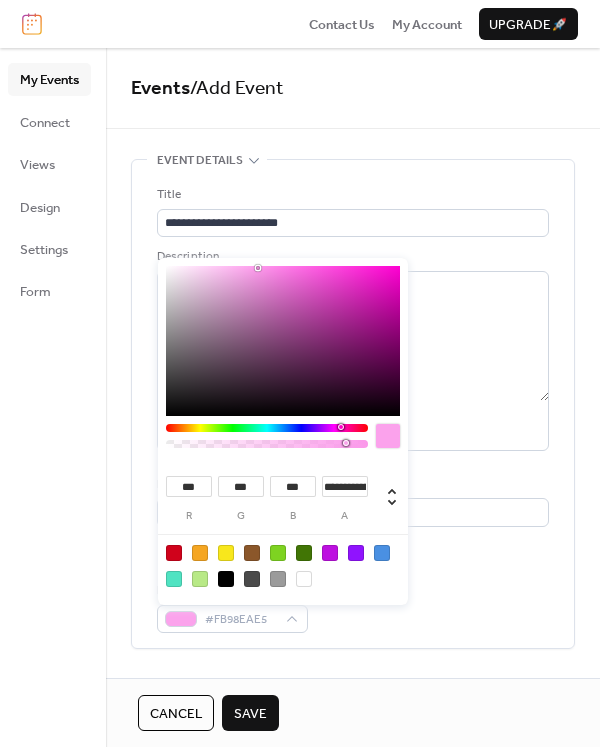 type on "*" 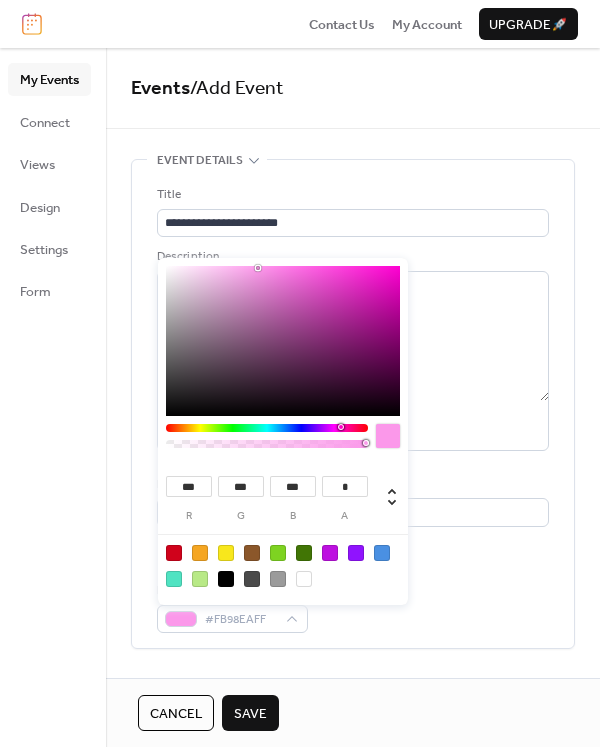drag, startPoint x: 365, startPoint y: 443, endPoint x: 375, endPoint y: 441, distance: 10.198039 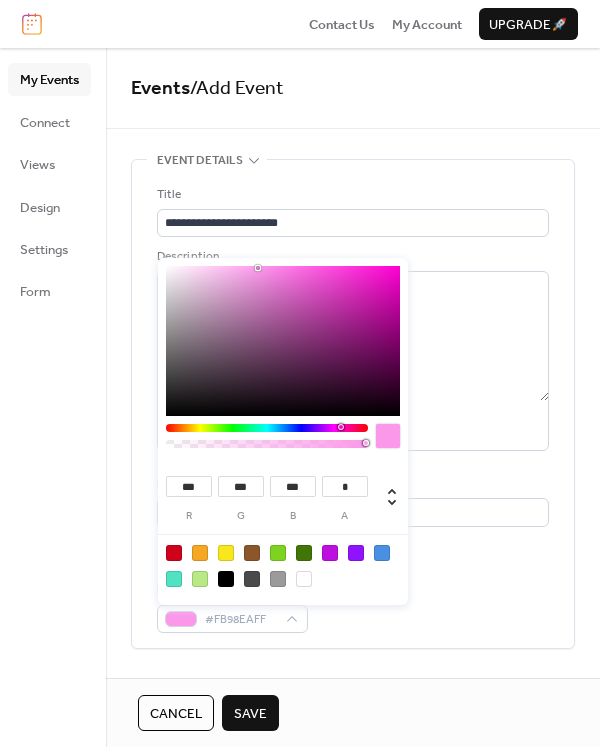 type on "***" 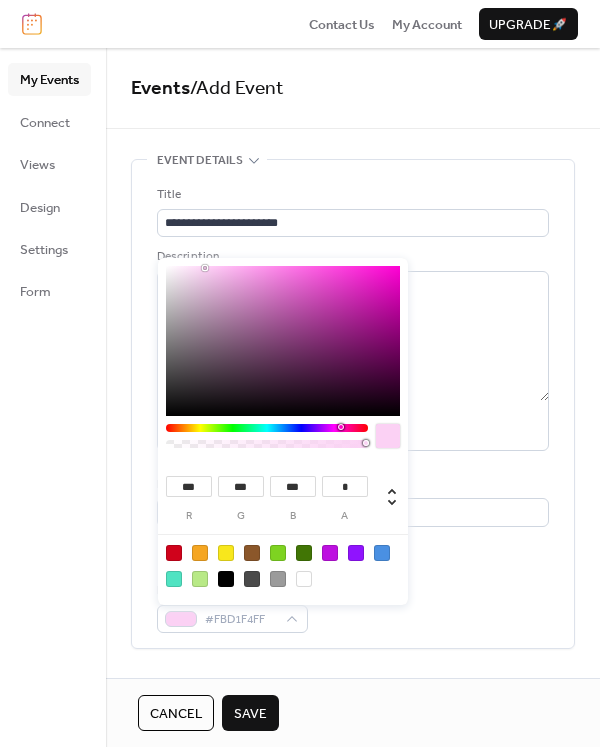 click at bounding box center (283, 341) 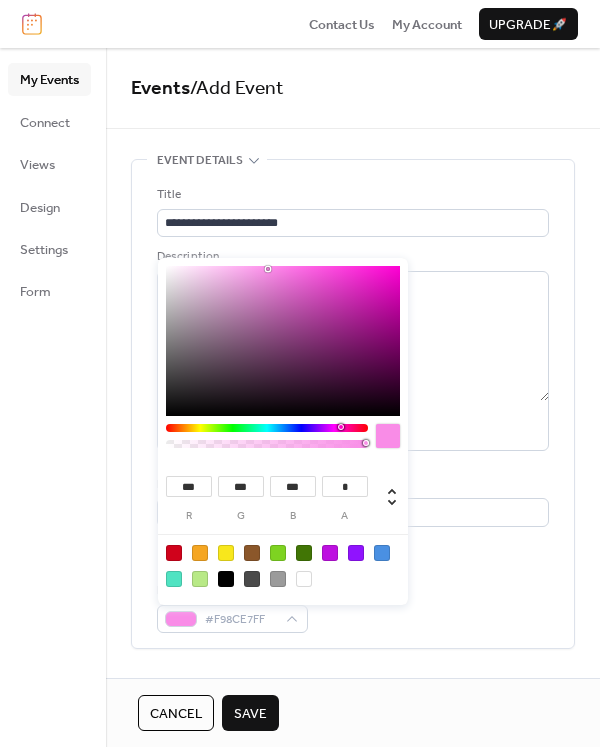 click at bounding box center [283, 341] 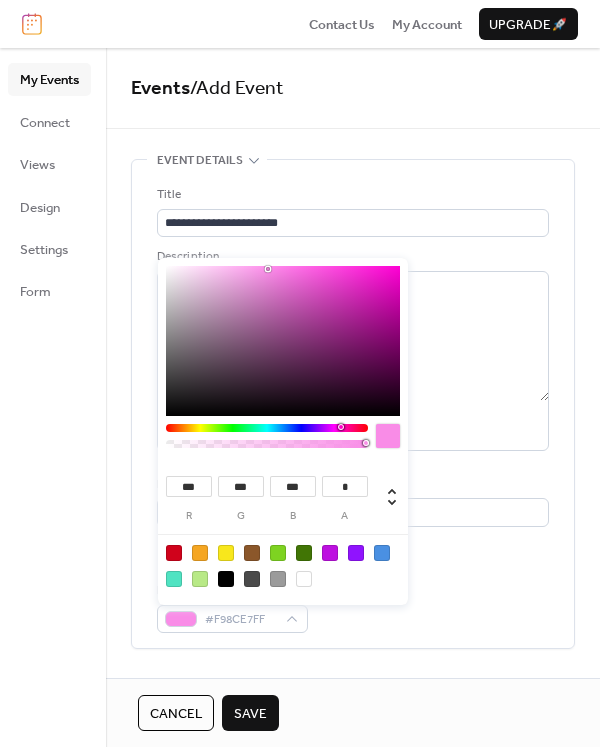 type on "***" 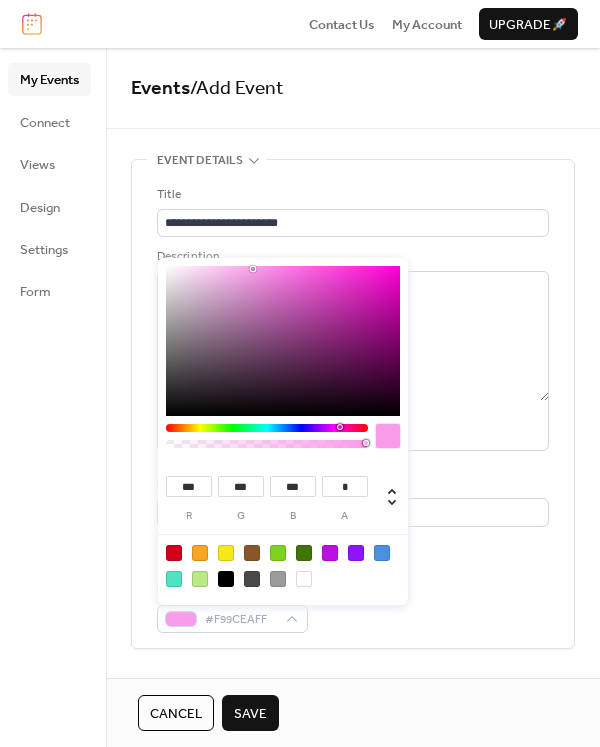 click at bounding box center [283, 341] 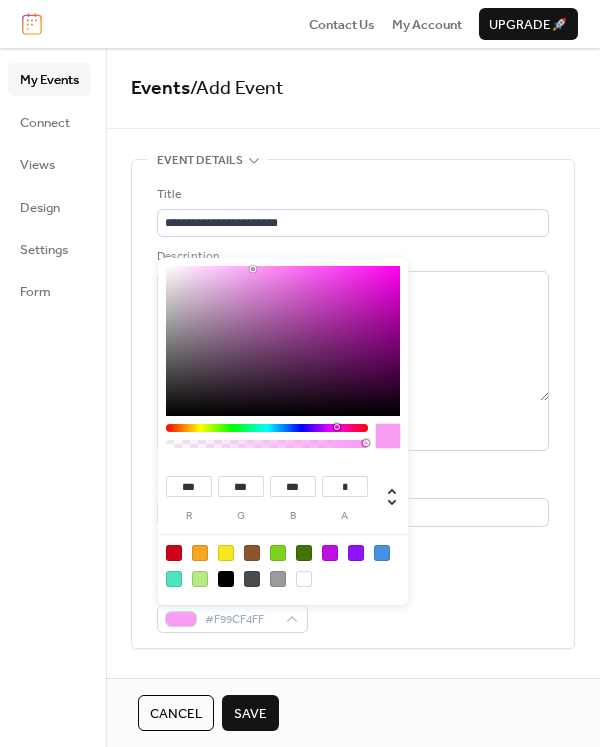 type on "***" 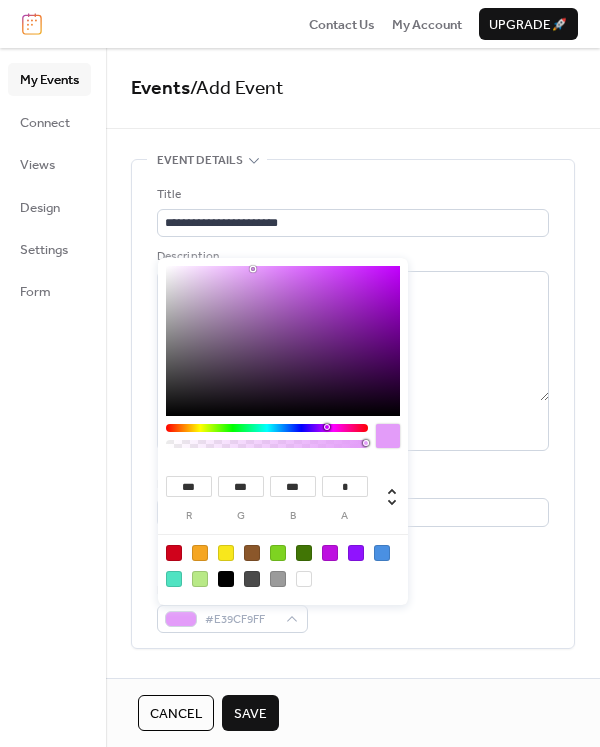 type on "***" 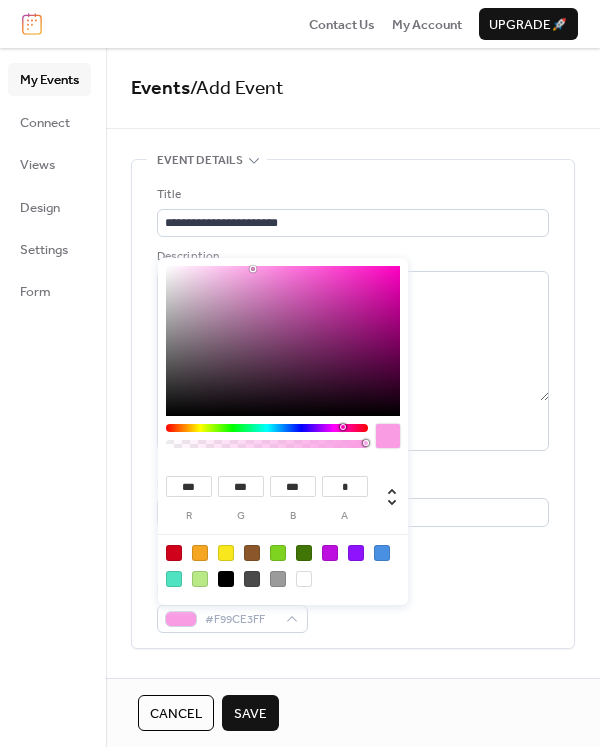 type on "***" 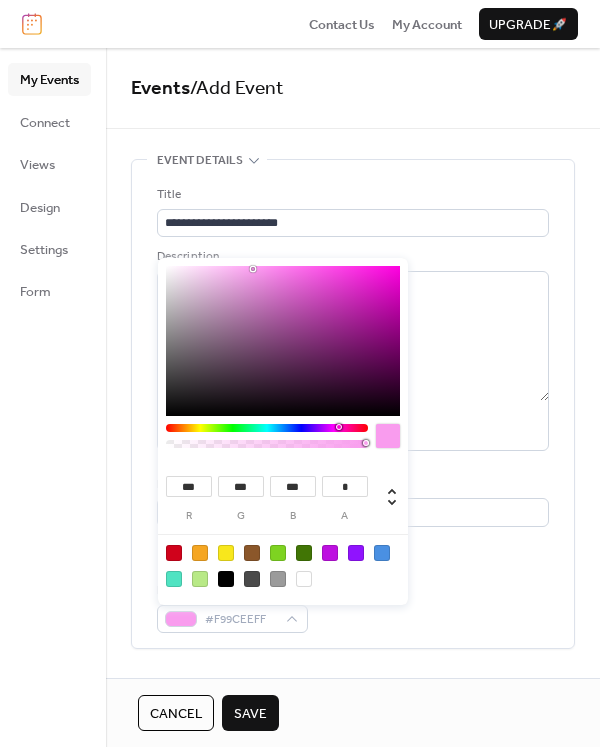 click at bounding box center (339, 427) 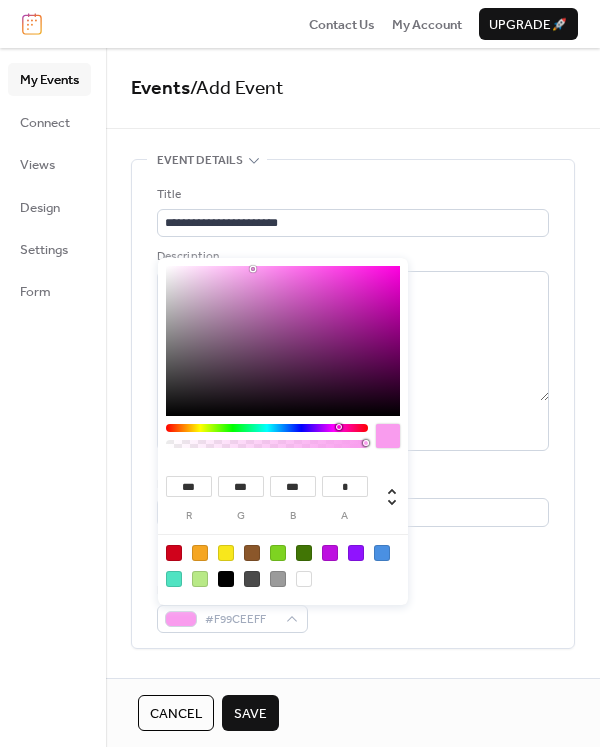 click on "Event color #F99CEEFF" at bounding box center (353, 607) 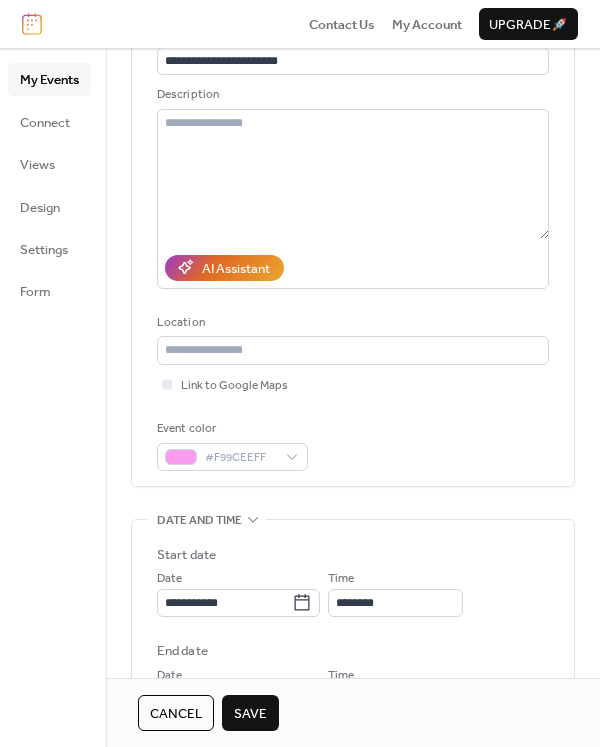 scroll, scrollTop: 233, scrollLeft: 0, axis: vertical 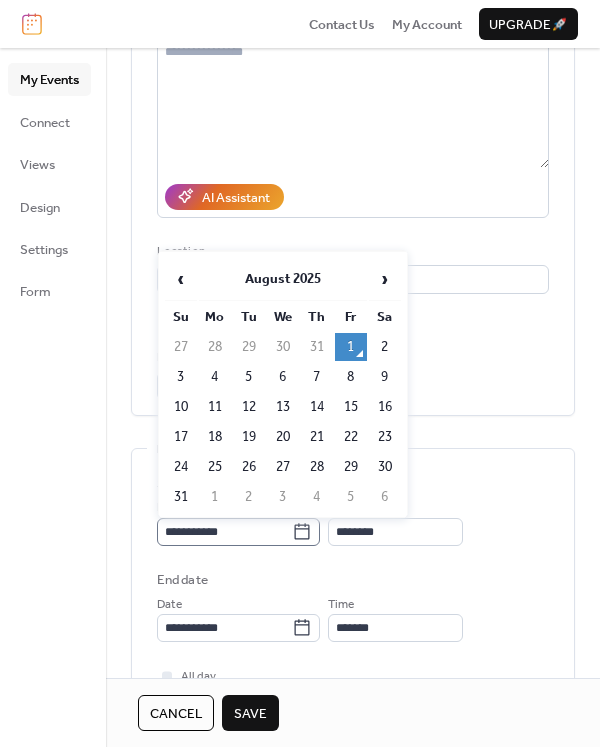 click 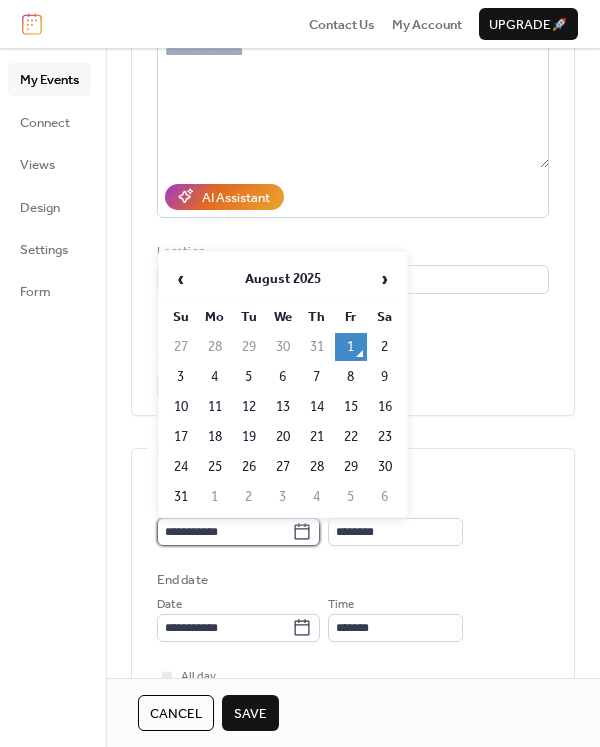 click on "**********" at bounding box center [224, 532] 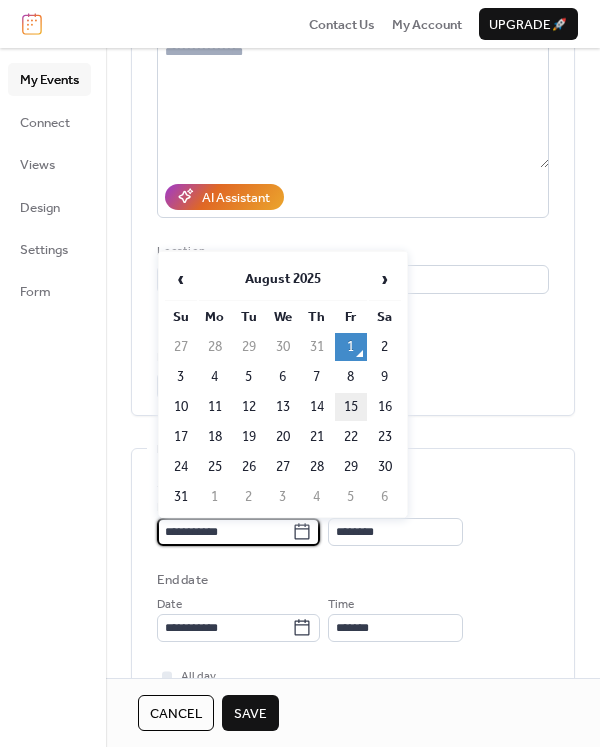 click on "15" at bounding box center (351, 407) 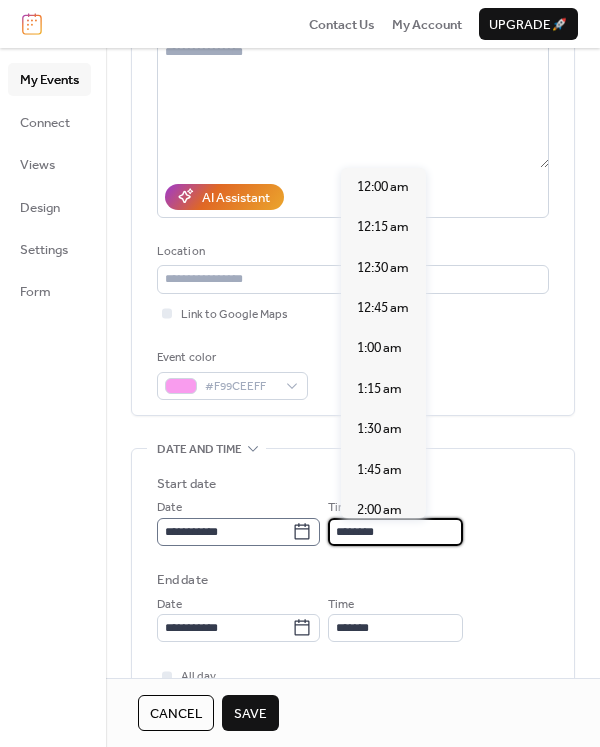drag, startPoint x: 360, startPoint y: 530, endPoint x: 332, endPoint y: 531, distance: 28.01785 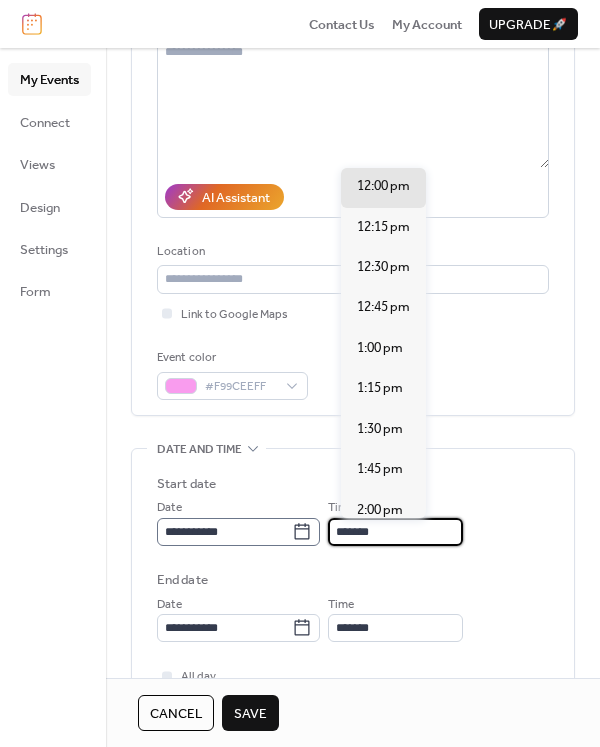 scroll, scrollTop: 2748, scrollLeft: 0, axis: vertical 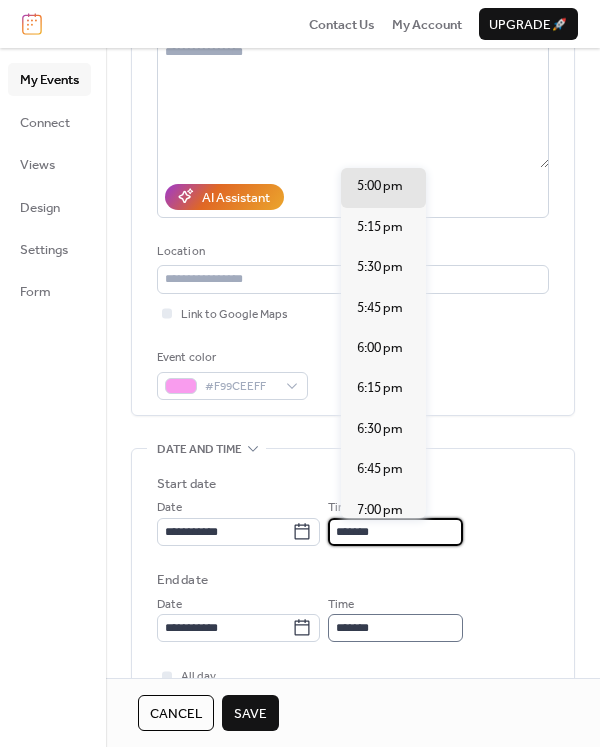 type on "*******" 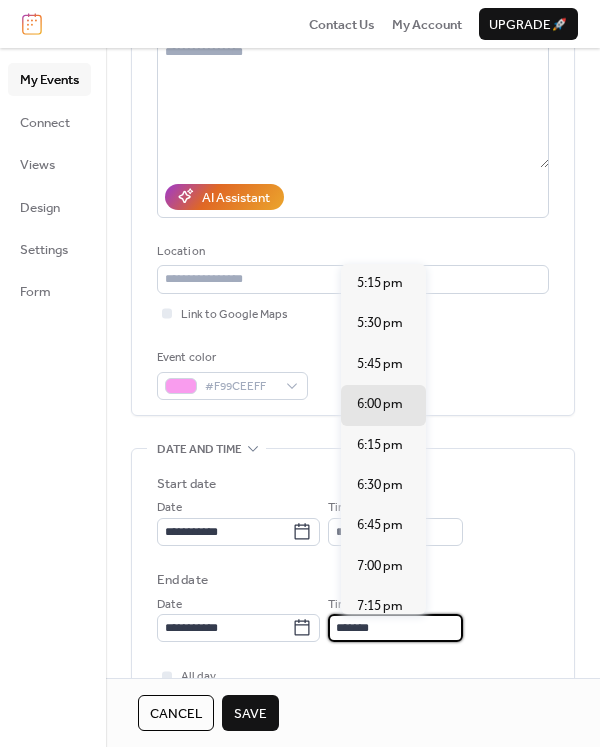 drag, startPoint x: 355, startPoint y: 628, endPoint x: 343, endPoint y: 627, distance: 12.0415945 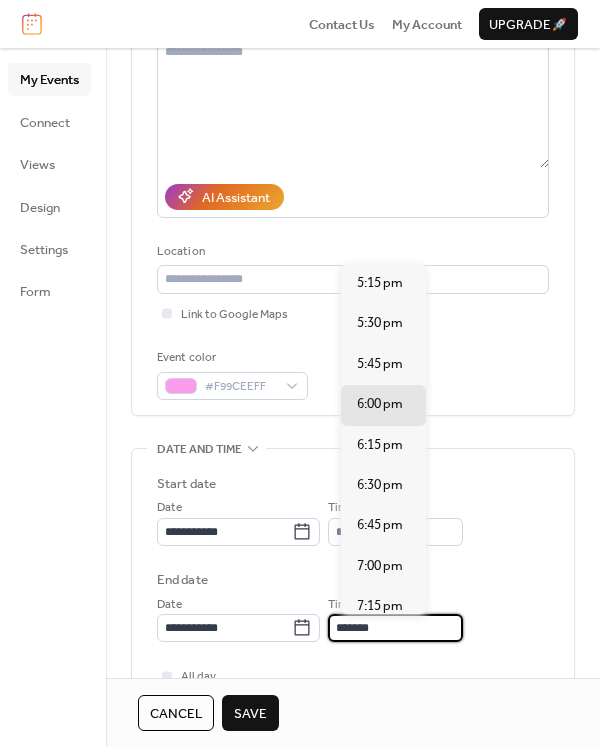 click on "*******" at bounding box center (395, 628) 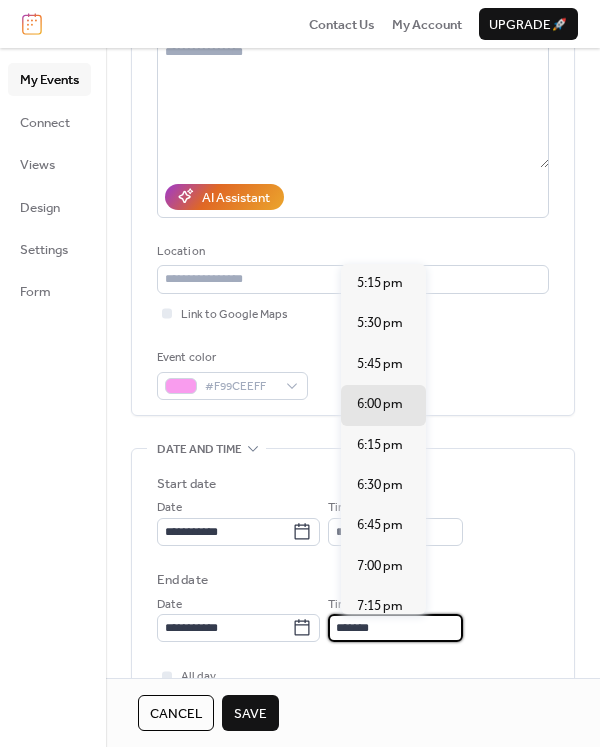 scroll, scrollTop: 606, scrollLeft: 0, axis: vertical 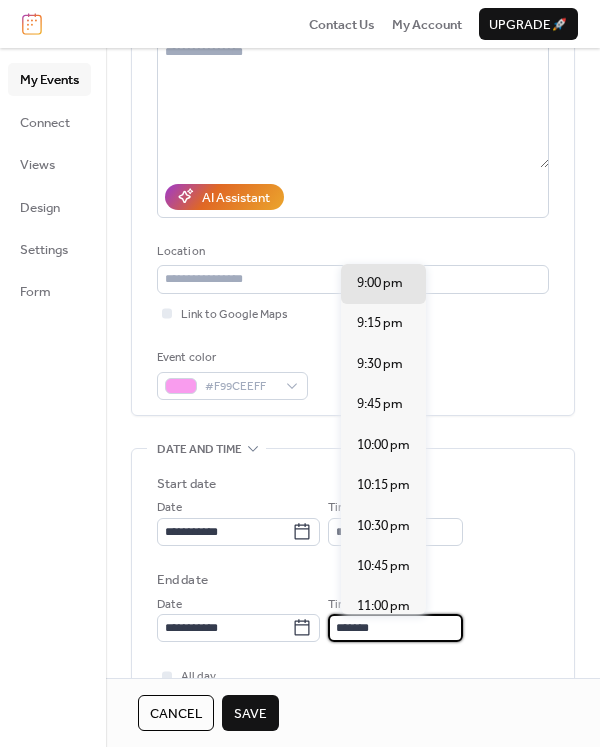 type on "*******" 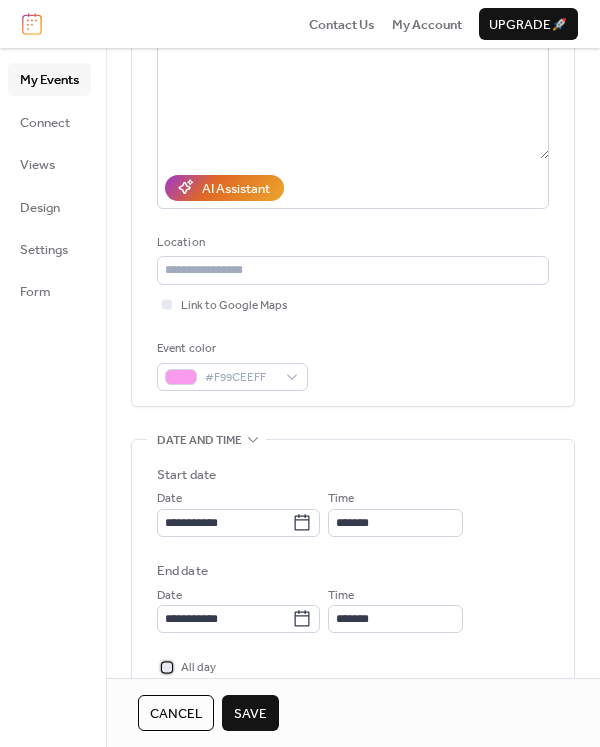 scroll, scrollTop: 709, scrollLeft: 0, axis: vertical 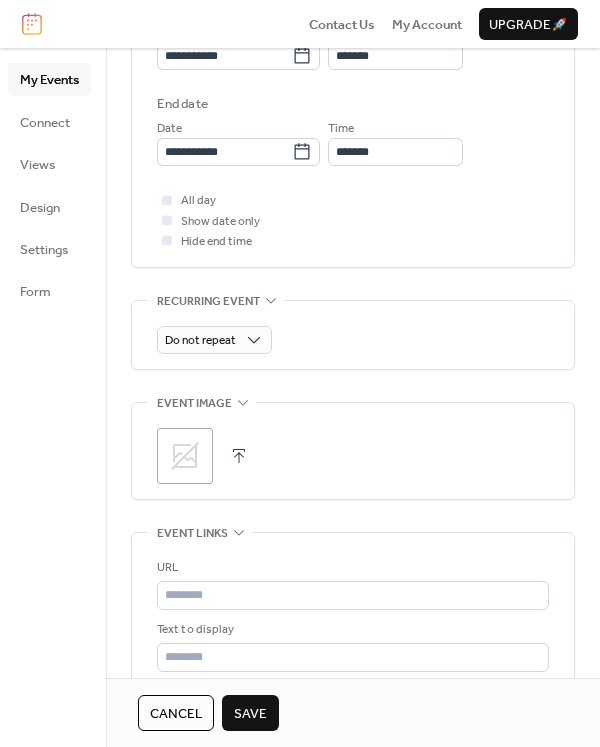 click at bounding box center (239, 456) 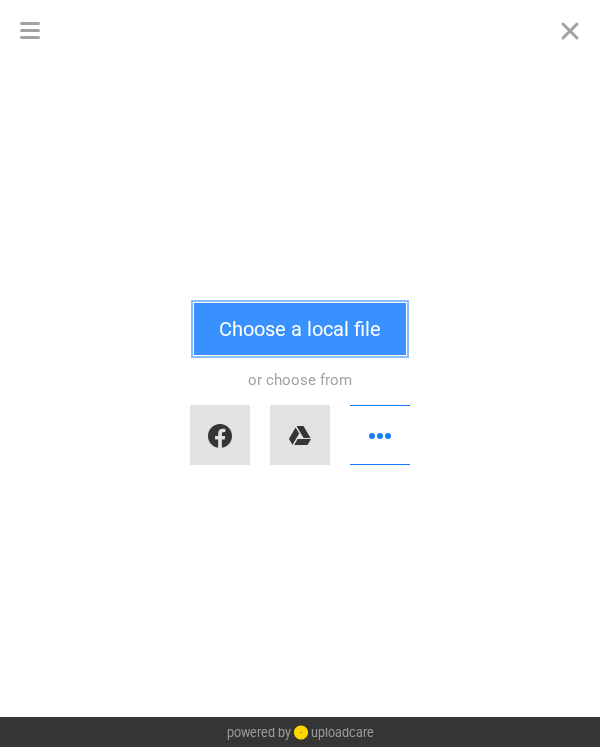 click on "Choose a local file" at bounding box center [300, 329] 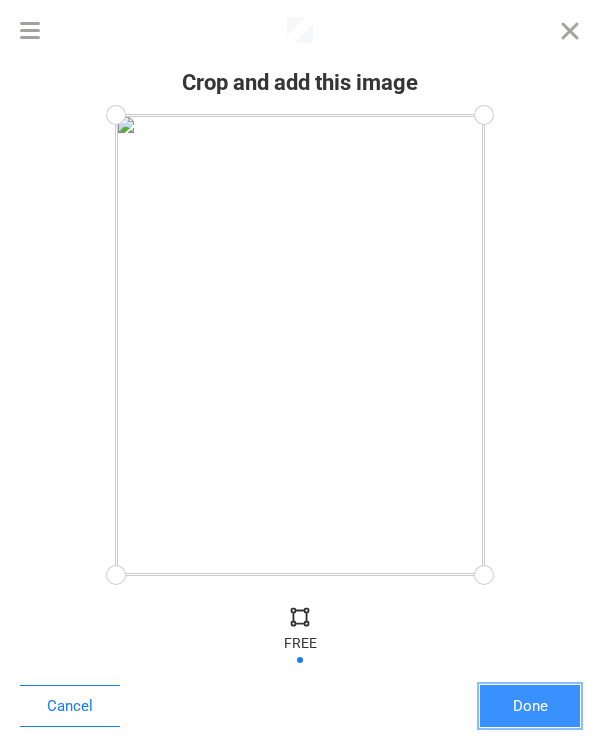 click on "Done" at bounding box center [530, 706] 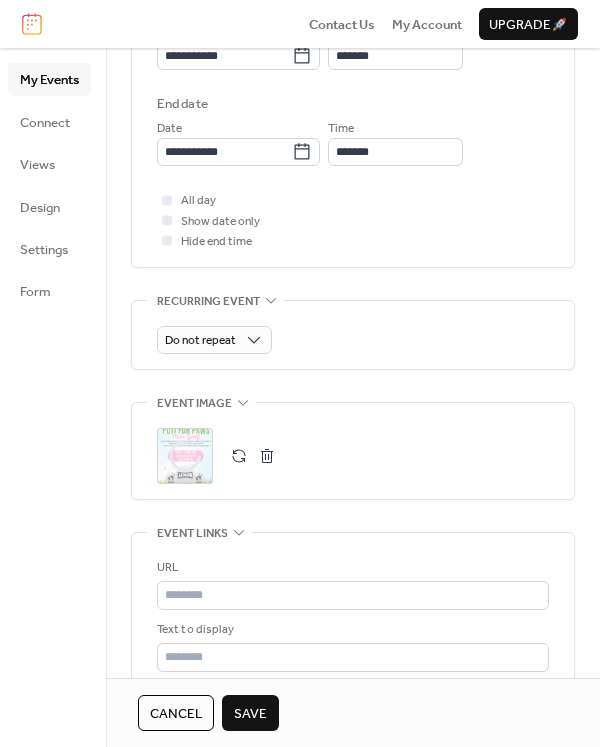 click on "Save" at bounding box center (250, 714) 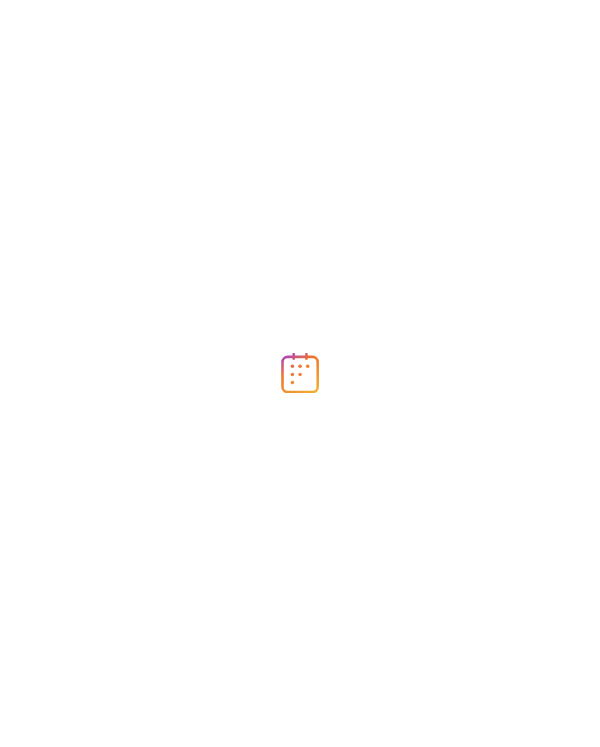 scroll, scrollTop: 0, scrollLeft: 0, axis: both 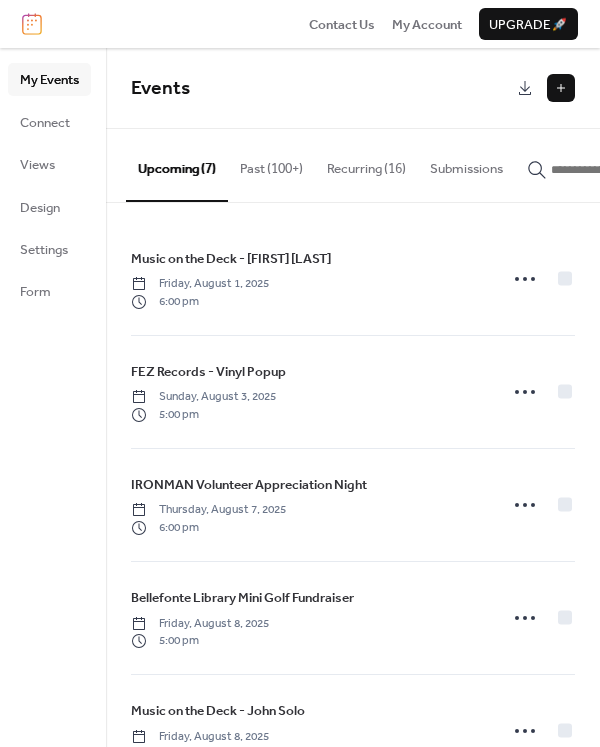 click at bounding box center [561, 88] 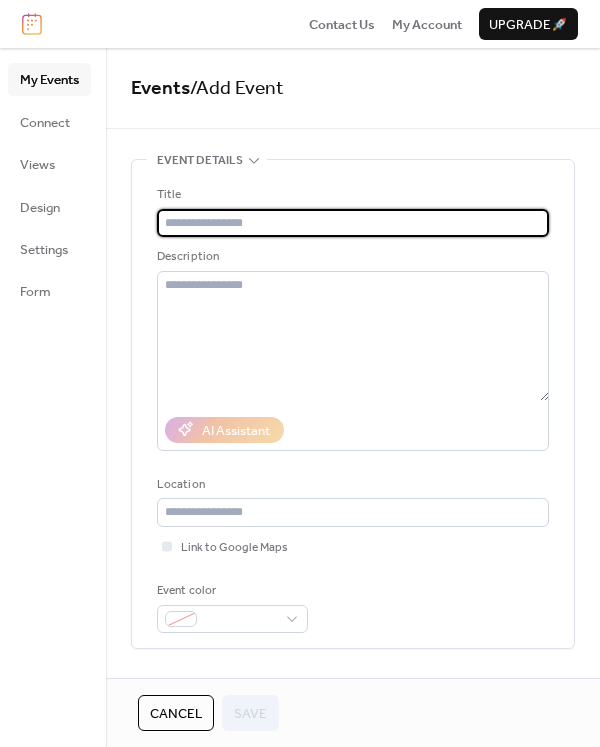 click at bounding box center (353, 223) 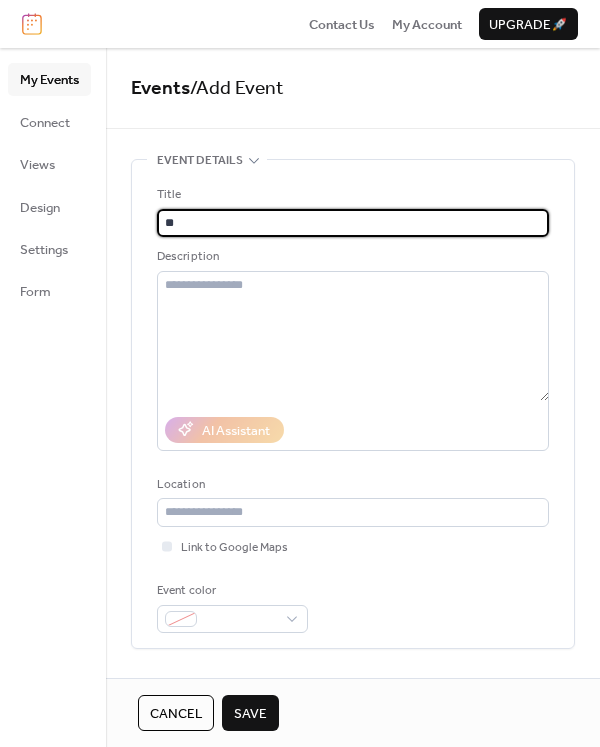 type on "*" 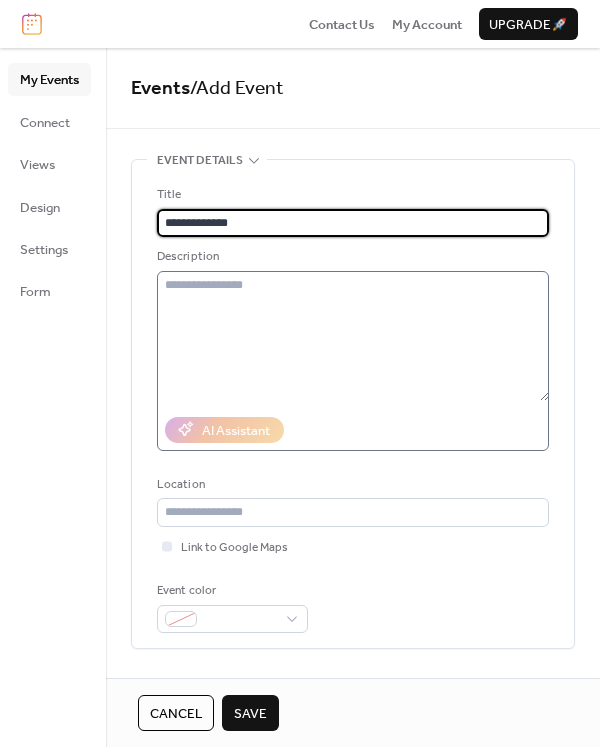 type on "**********" 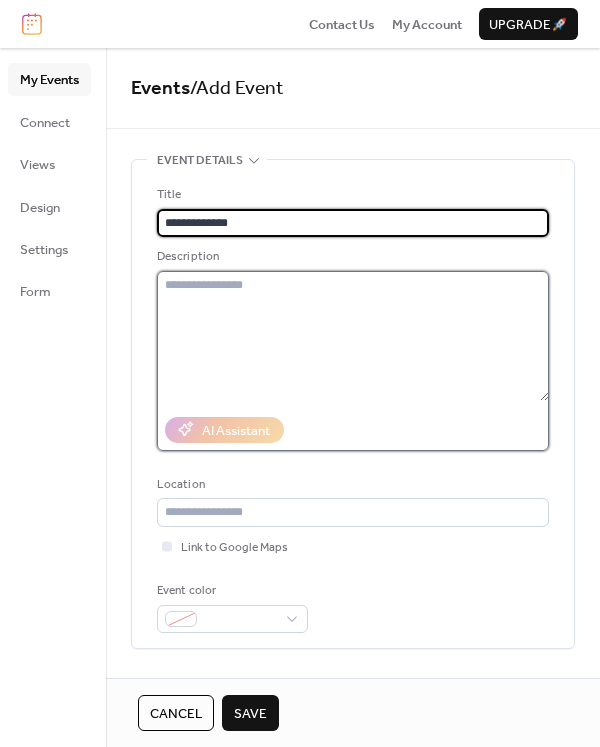 click at bounding box center (353, 336) 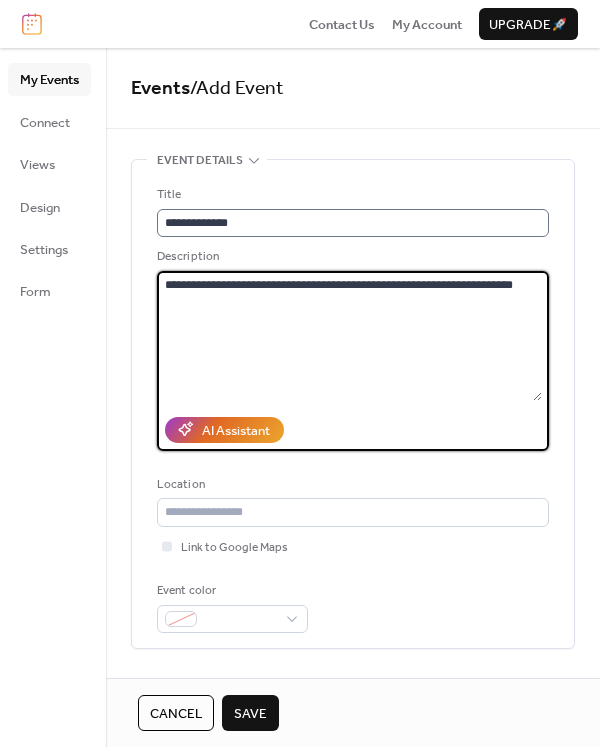 type on "**********" 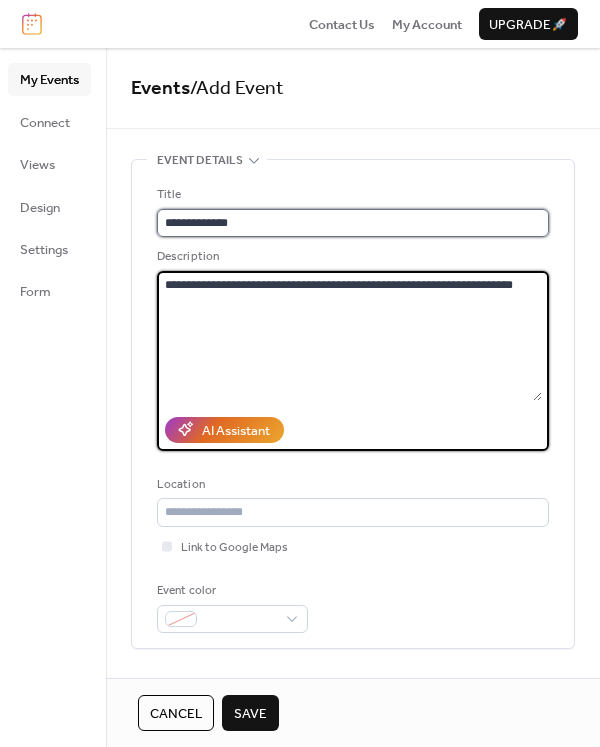 click on "**********" at bounding box center [353, 223] 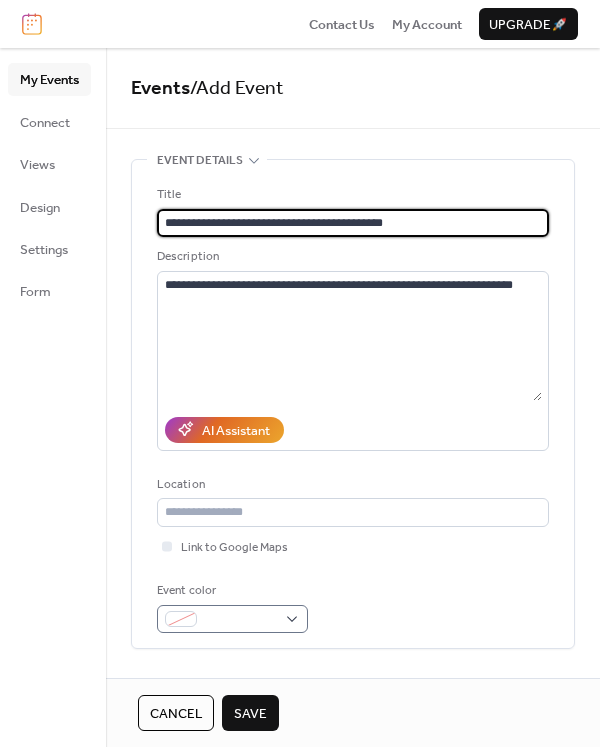 type on "**********" 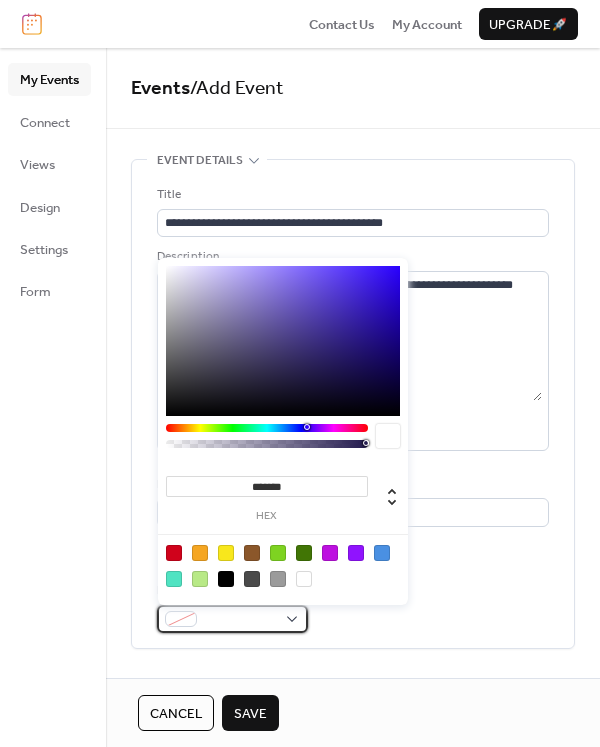click at bounding box center [232, 619] 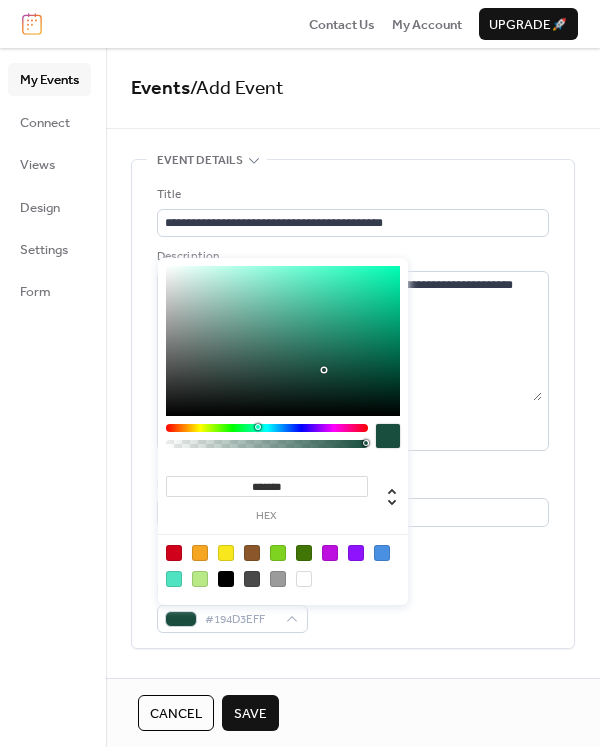 click at bounding box center (267, 428) 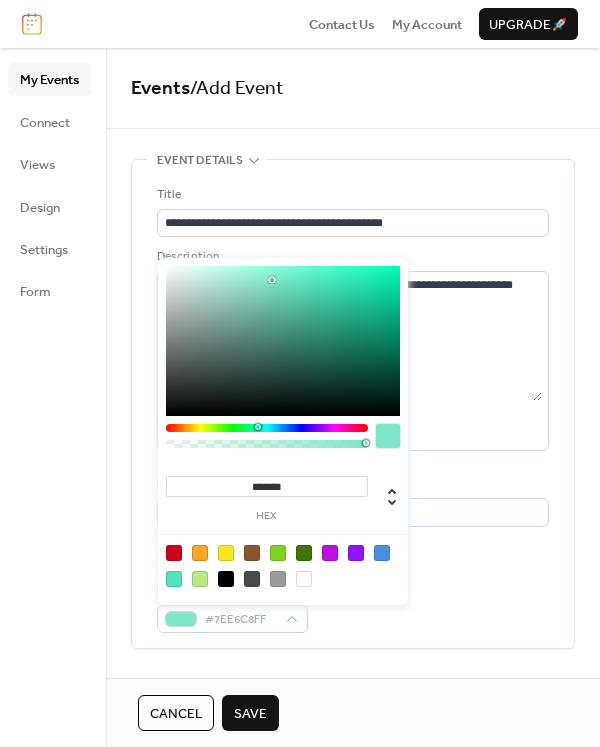 click at bounding box center [283, 341] 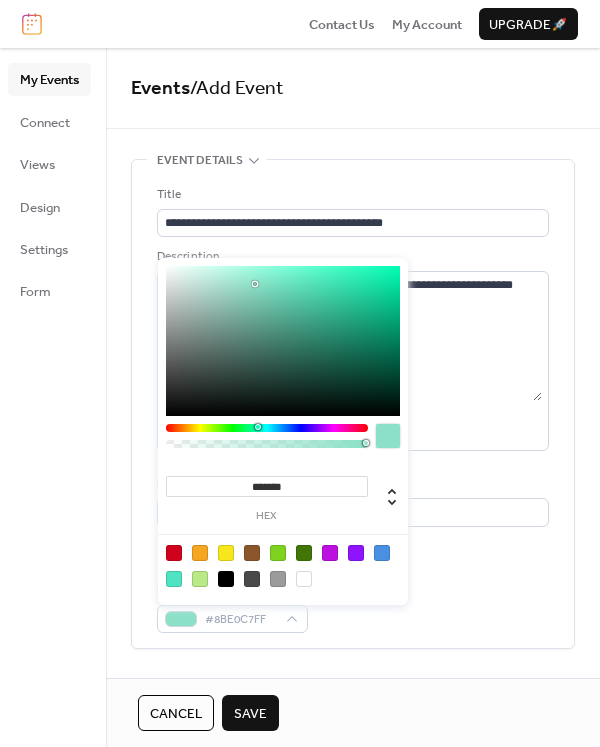 click at bounding box center (283, 341) 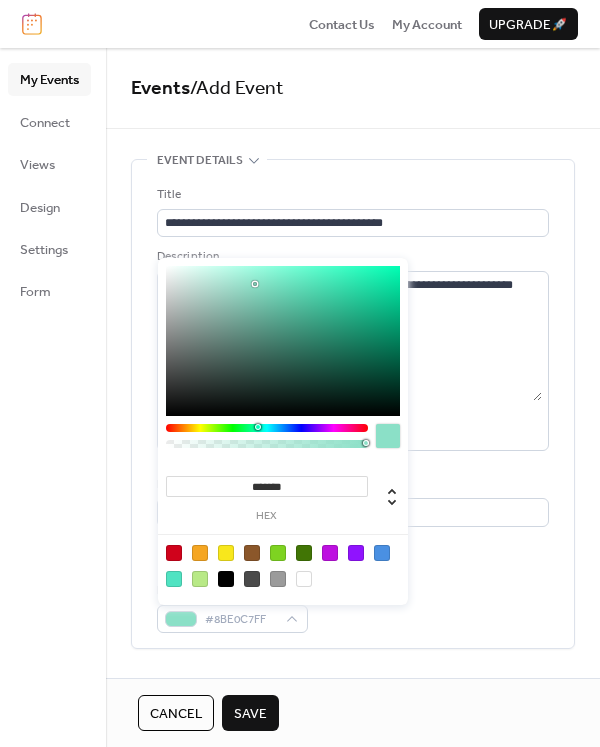 type on "*******" 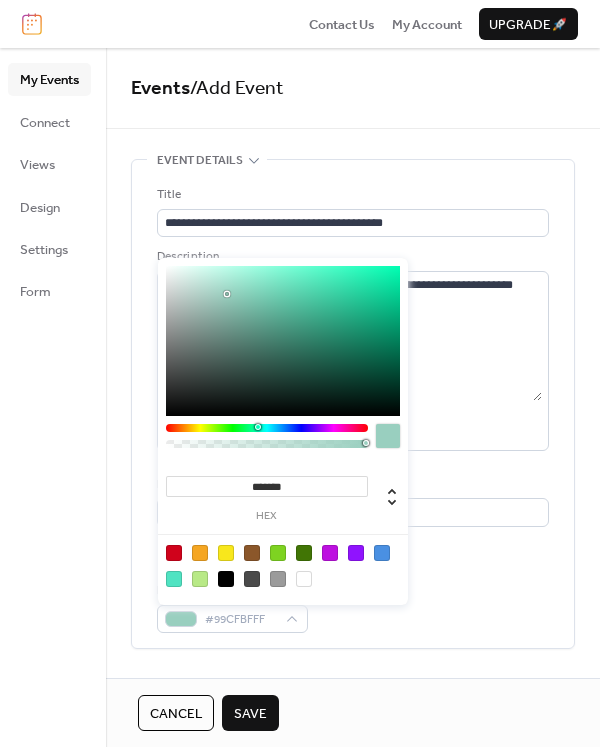 click at bounding box center [283, 341] 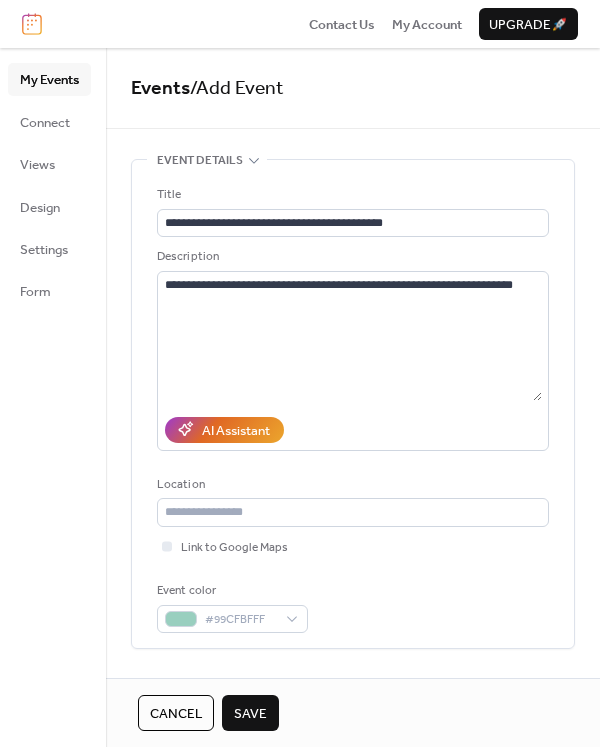 click on "**********" at bounding box center [353, 404] 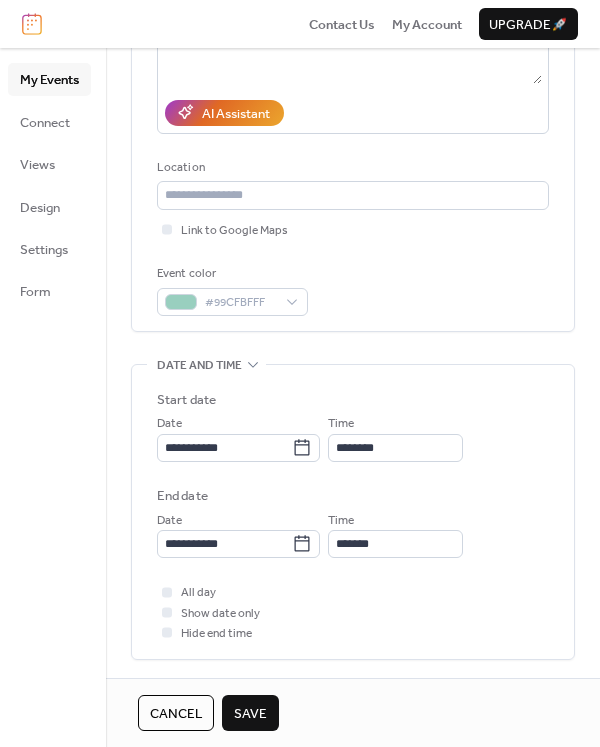 scroll, scrollTop: 467, scrollLeft: 0, axis: vertical 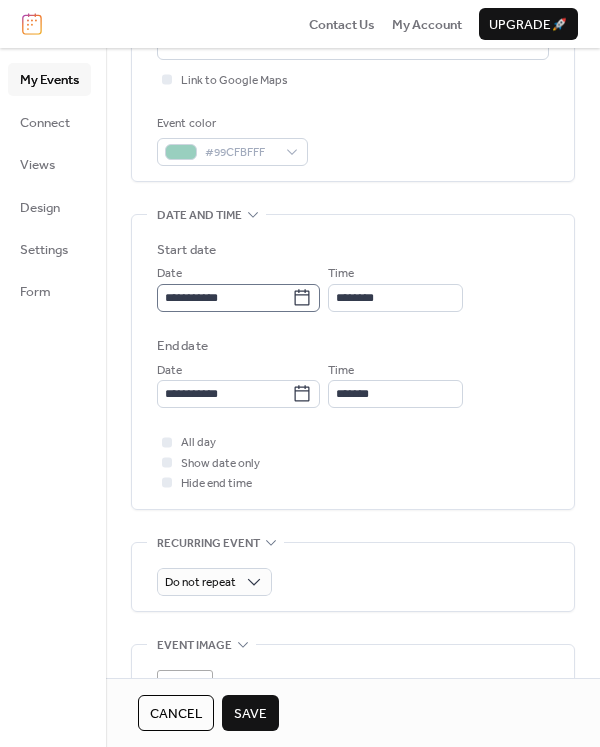 click 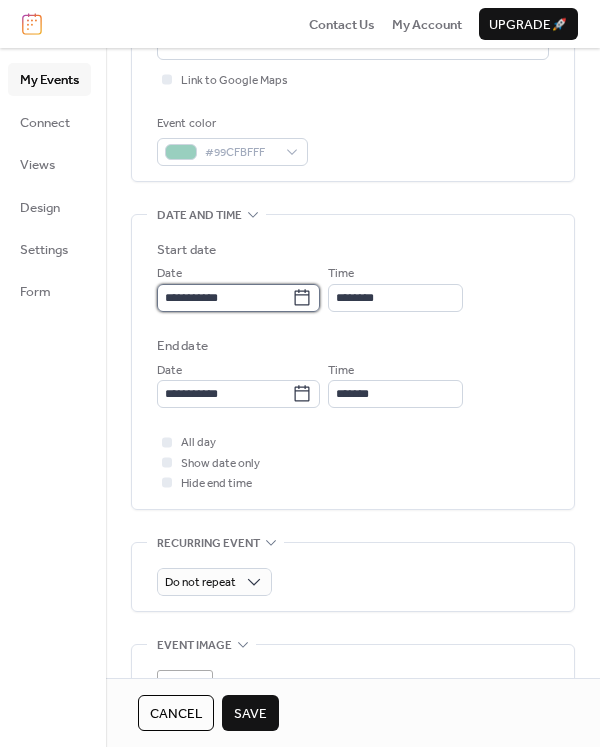 click on "**********" at bounding box center (224, 298) 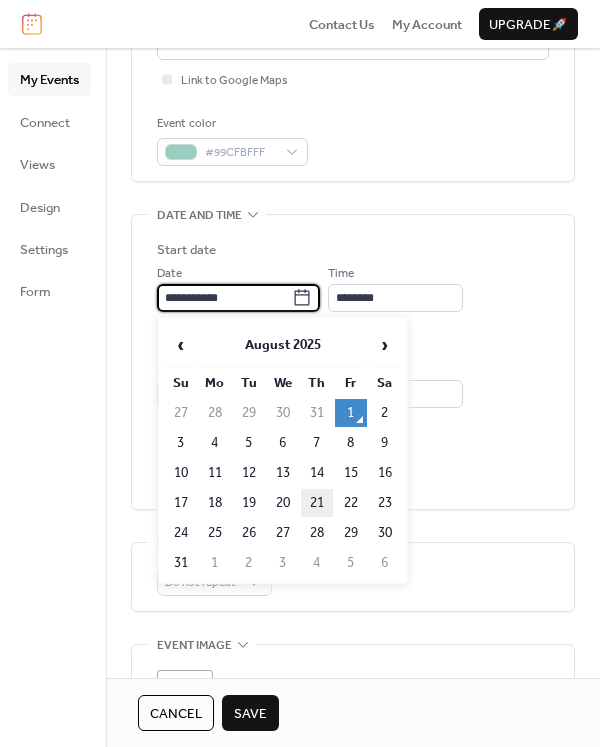 click on "21" at bounding box center (317, 503) 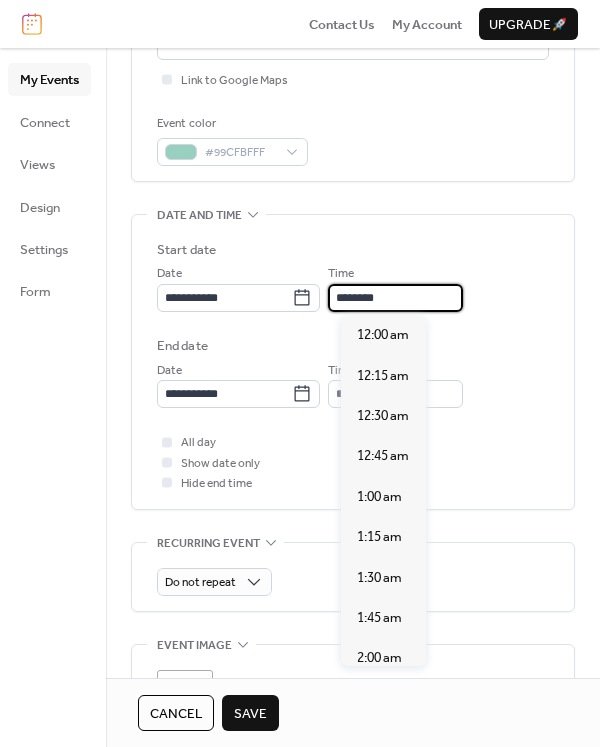 scroll, scrollTop: 1940, scrollLeft: 0, axis: vertical 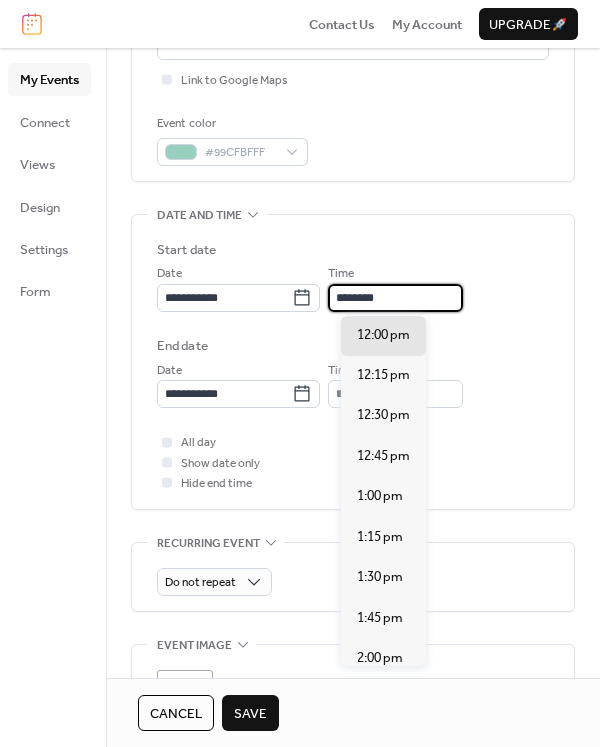drag, startPoint x: 357, startPoint y: 299, endPoint x: 338, endPoint y: 298, distance: 19.026299 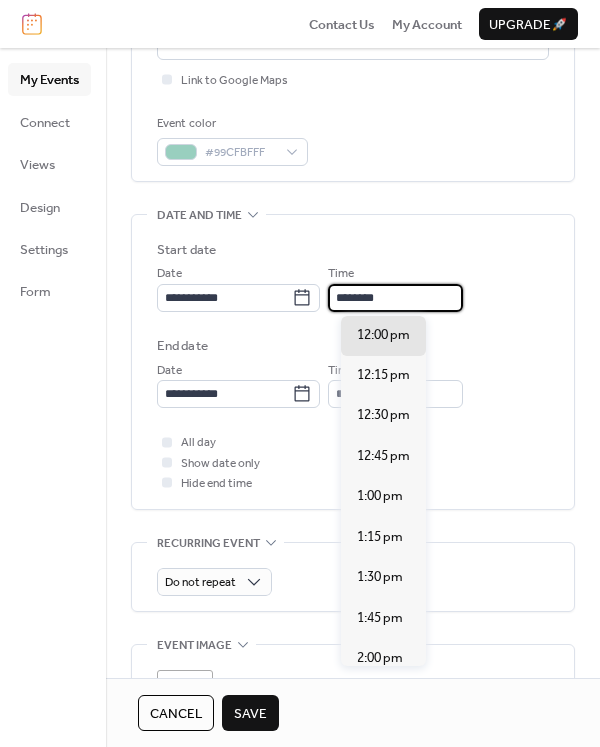 click on "**********" at bounding box center [353, 287] 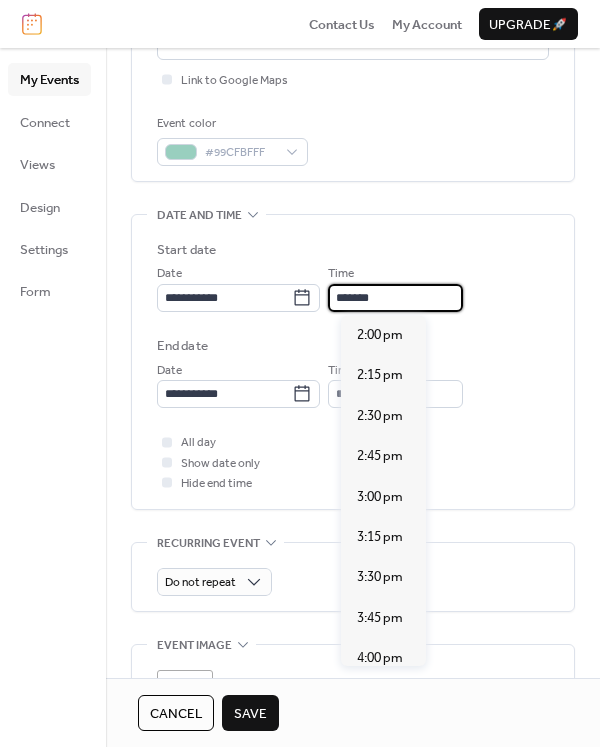 scroll, scrollTop: 2909, scrollLeft: 0, axis: vertical 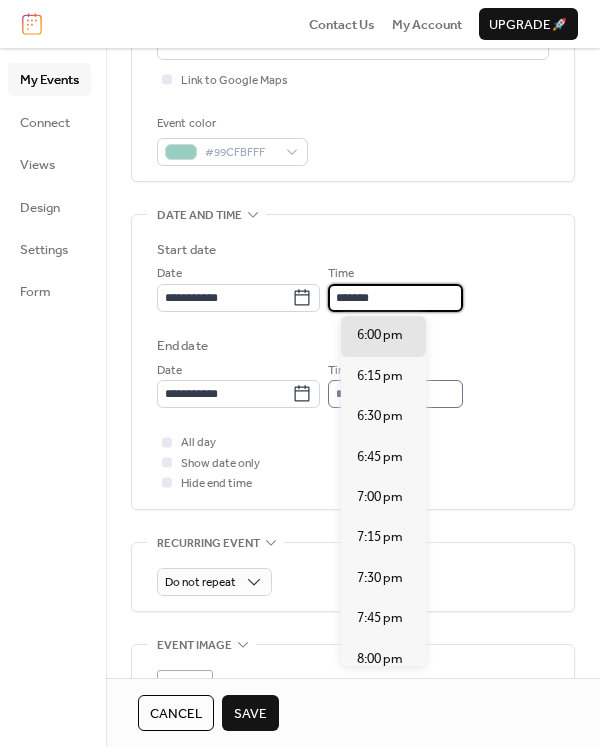 type on "*******" 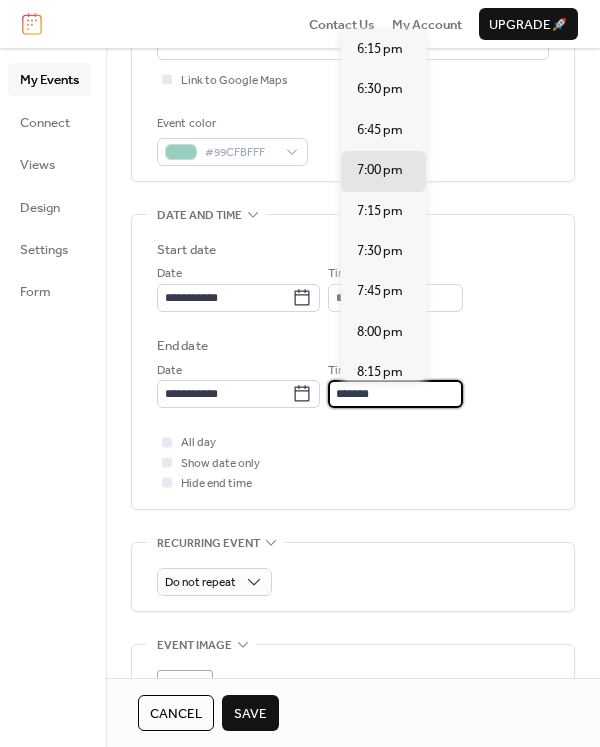 click on "*******" at bounding box center [395, 394] 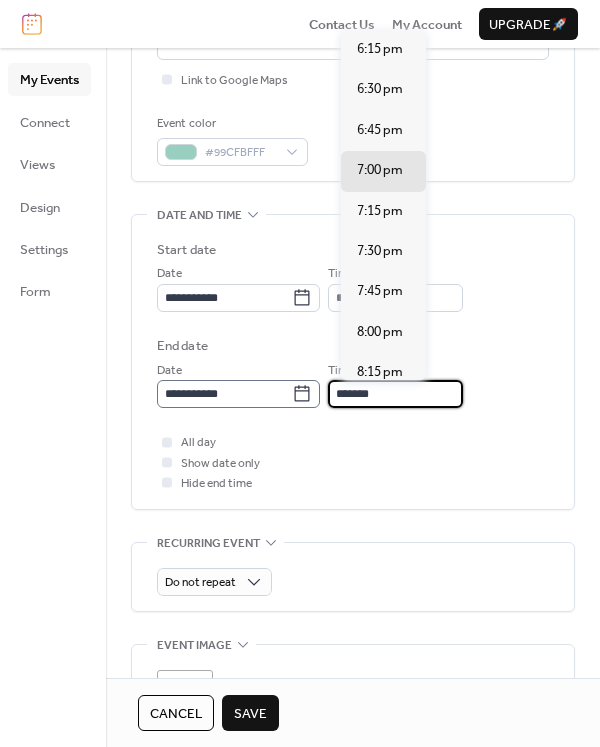 drag, startPoint x: 356, startPoint y: 395, endPoint x: 331, endPoint y: 393, distance: 25.079872 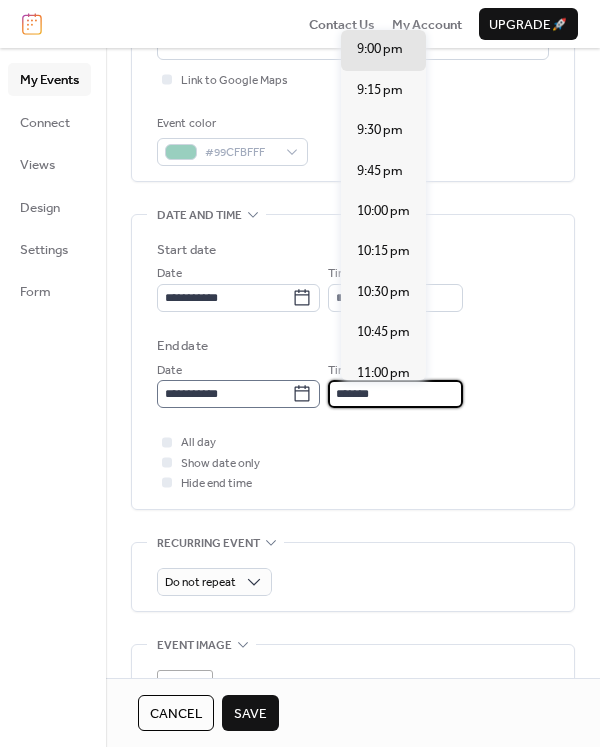 type on "*******" 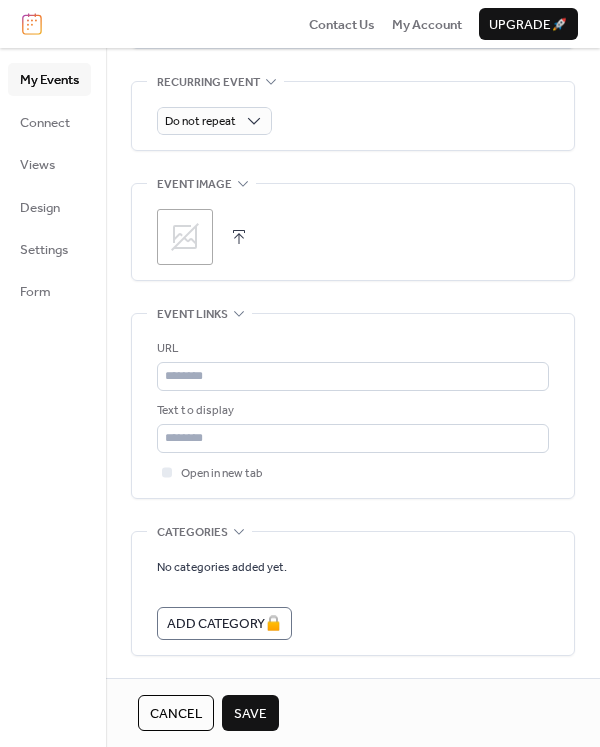 scroll, scrollTop: 933, scrollLeft: 0, axis: vertical 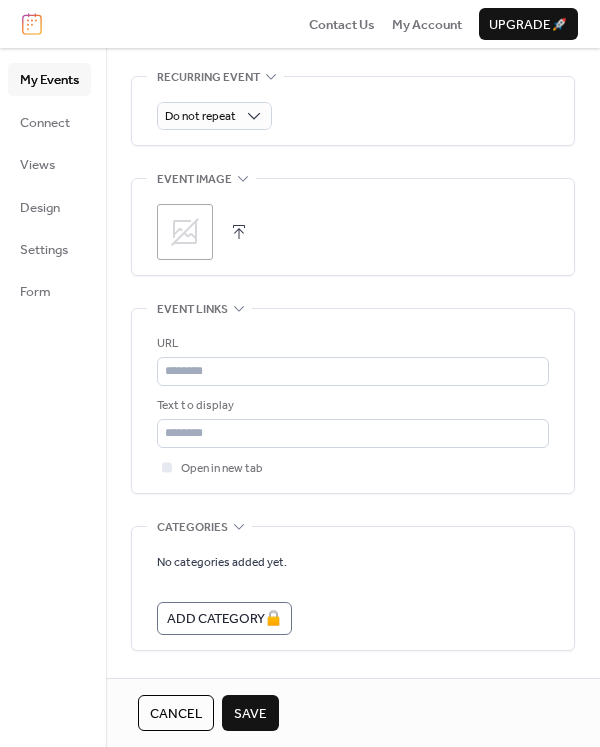 click at bounding box center (239, 232) 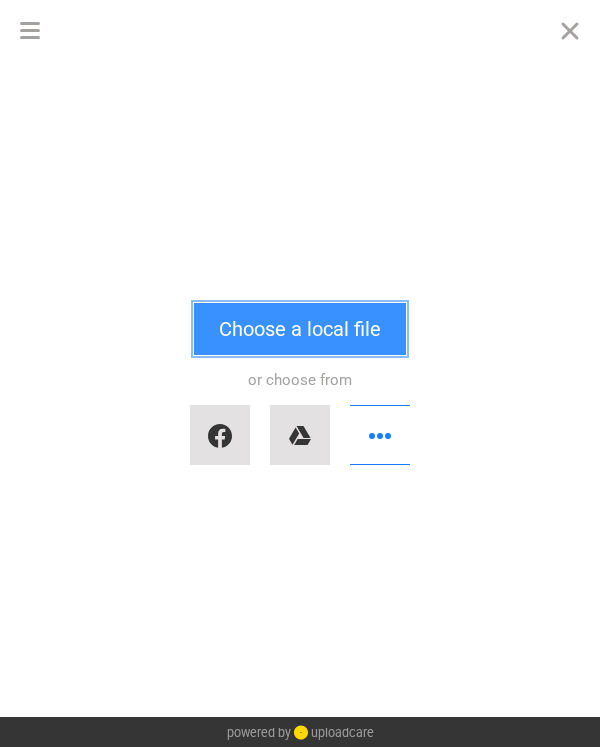 click on "Choose a local file" at bounding box center (300, 329) 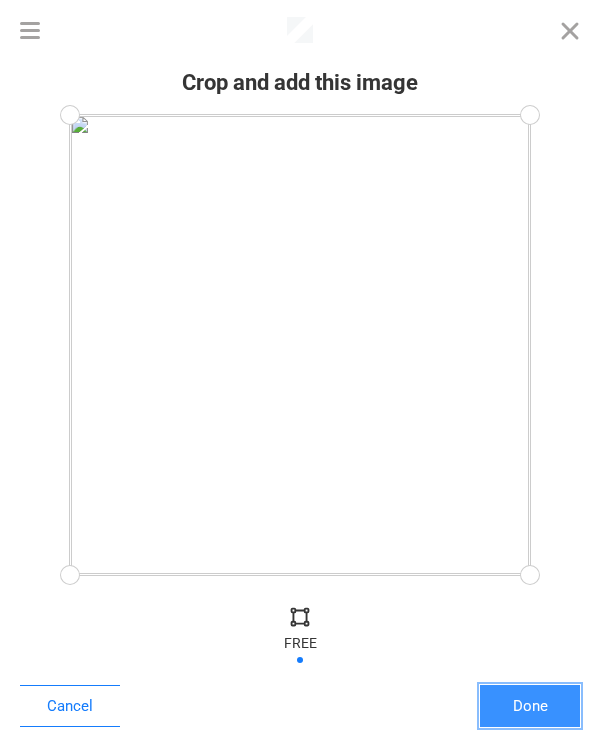 click on "Done" at bounding box center [530, 706] 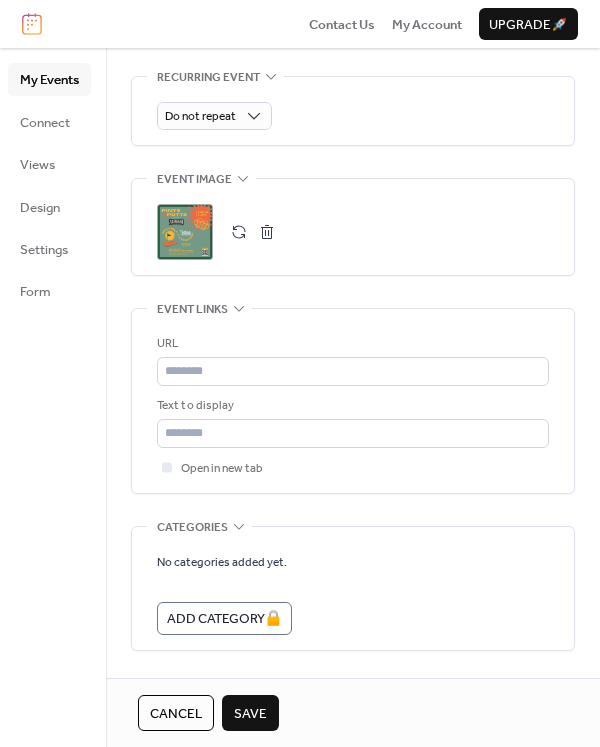 click on "Save" at bounding box center (250, 714) 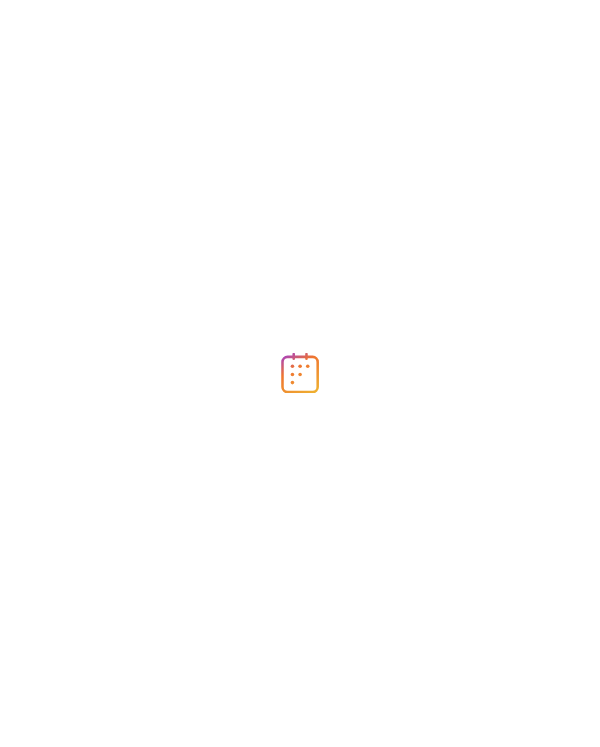 scroll, scrollTop: 0, scrollLeft: 0, axis: both 